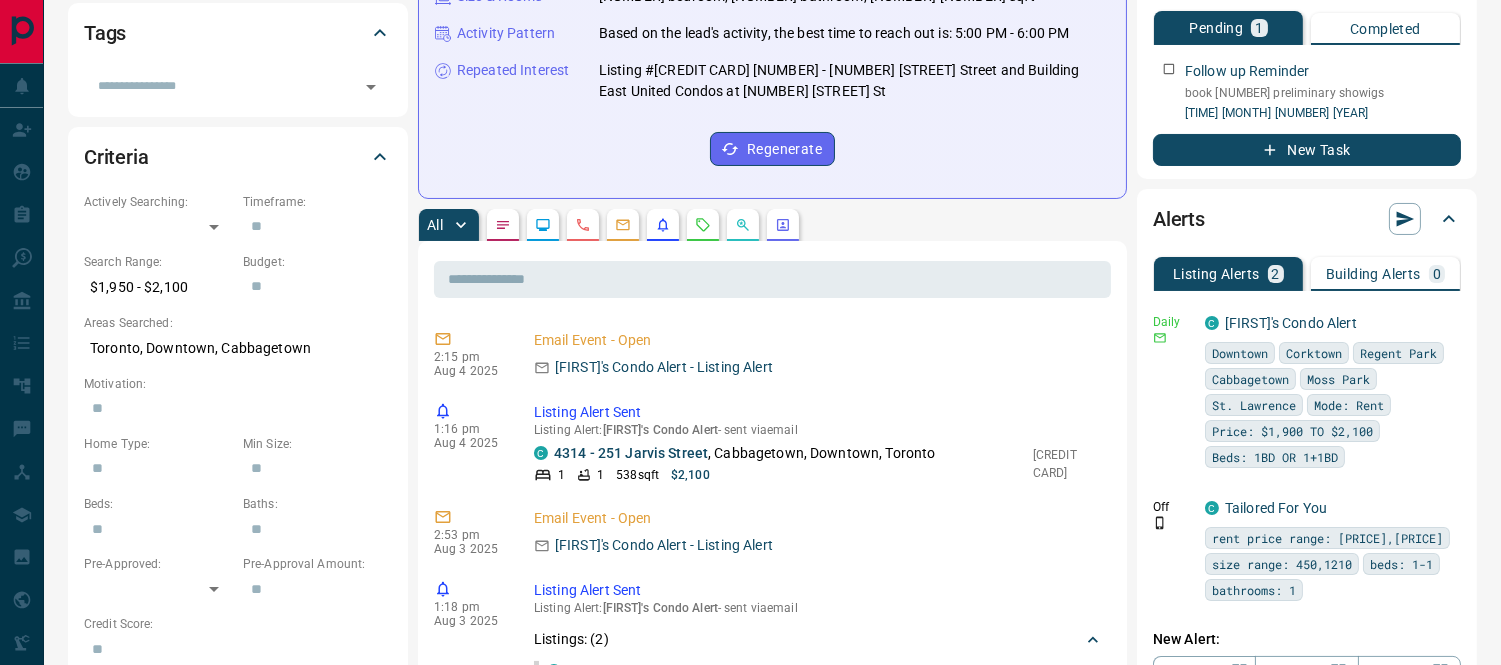 scroll, scrollTop: 555, scrollLeft: 0, axis: vertical 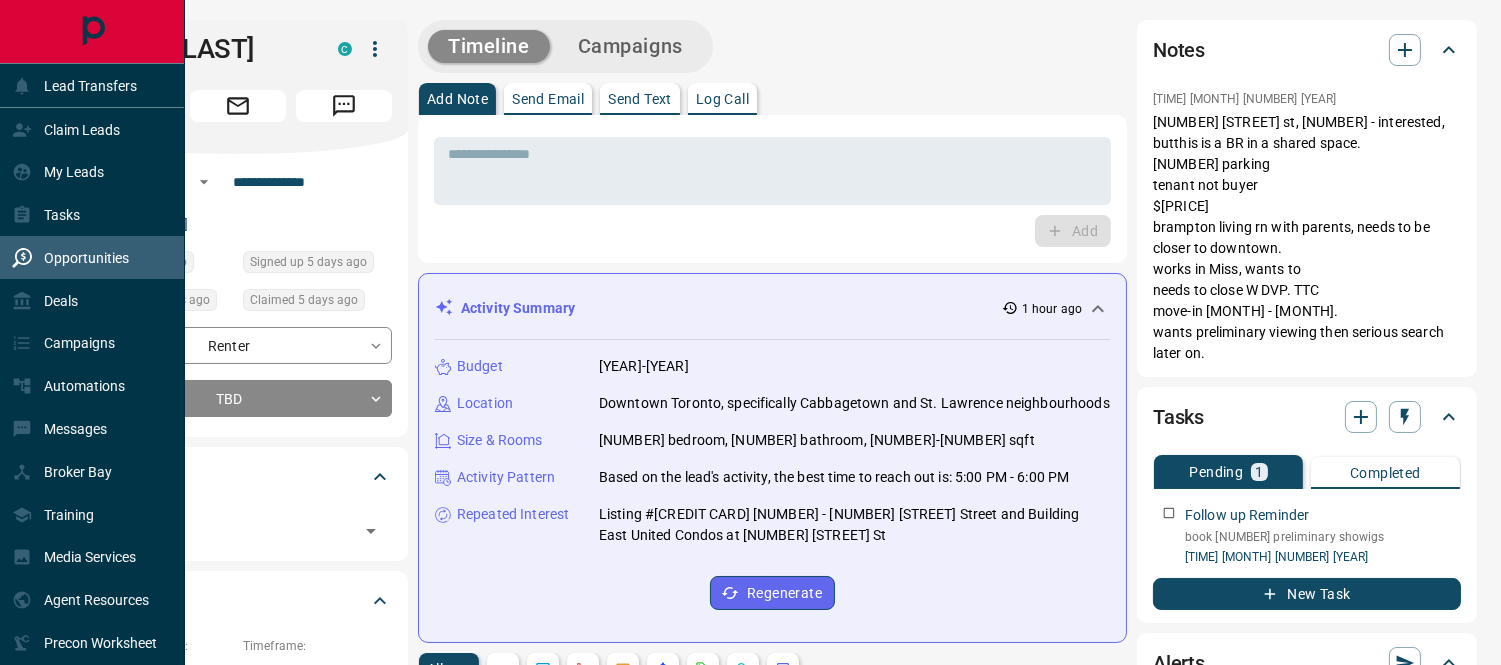 click on "Opportunities" at bounding box center (86, 258) 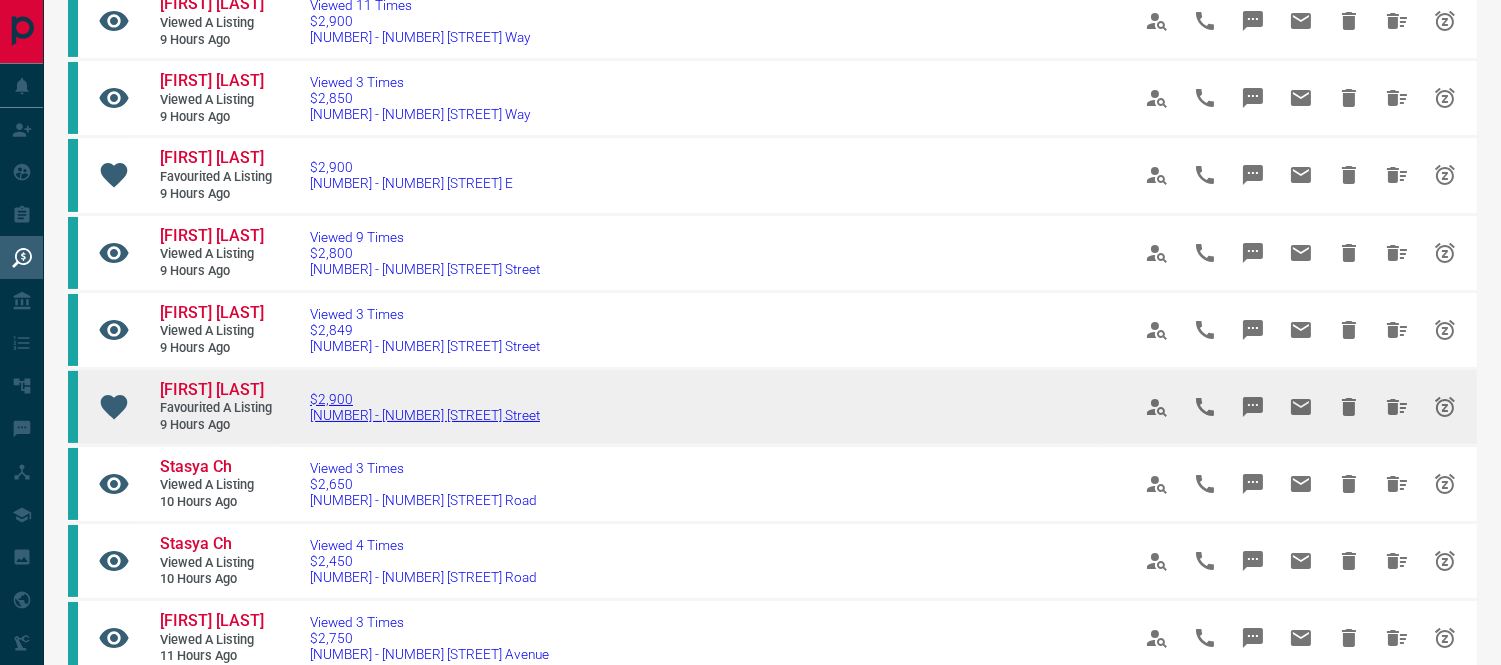 scroll, scrollTop: 888, scrollLeft: 0, axis: vertical 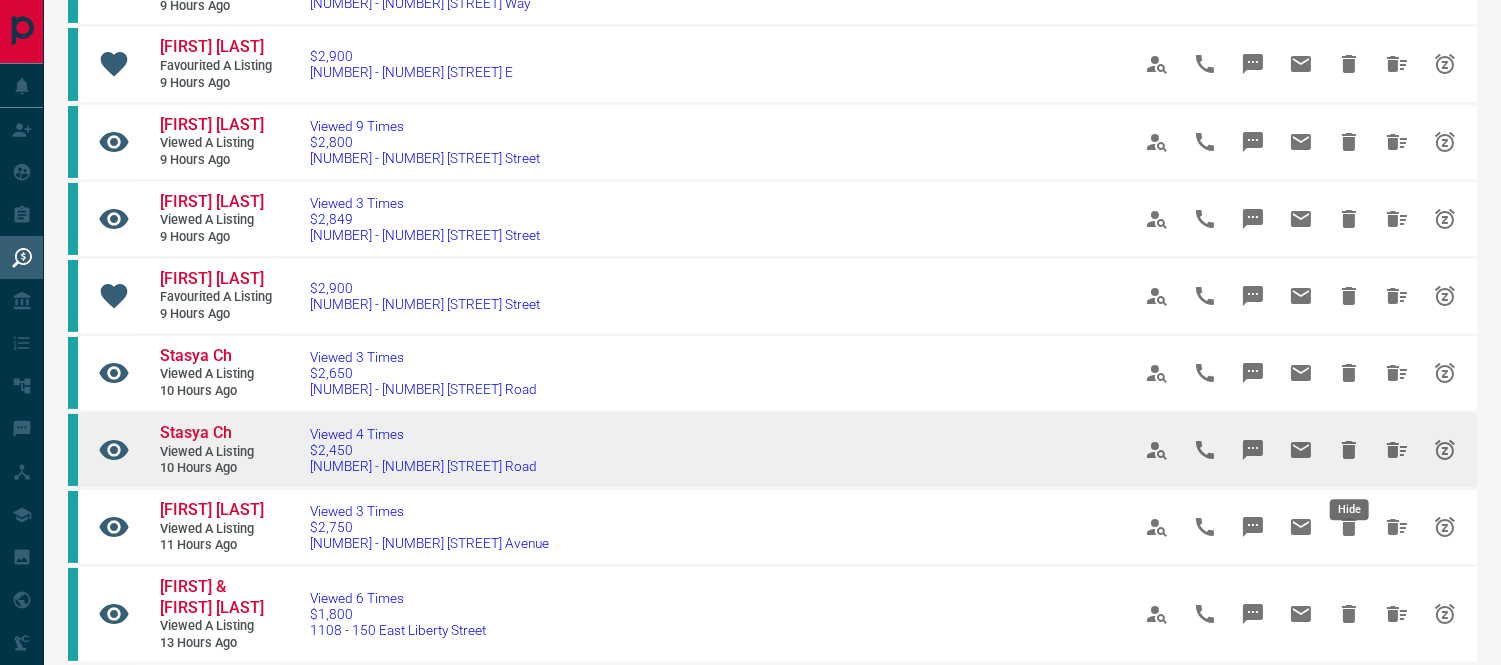 click 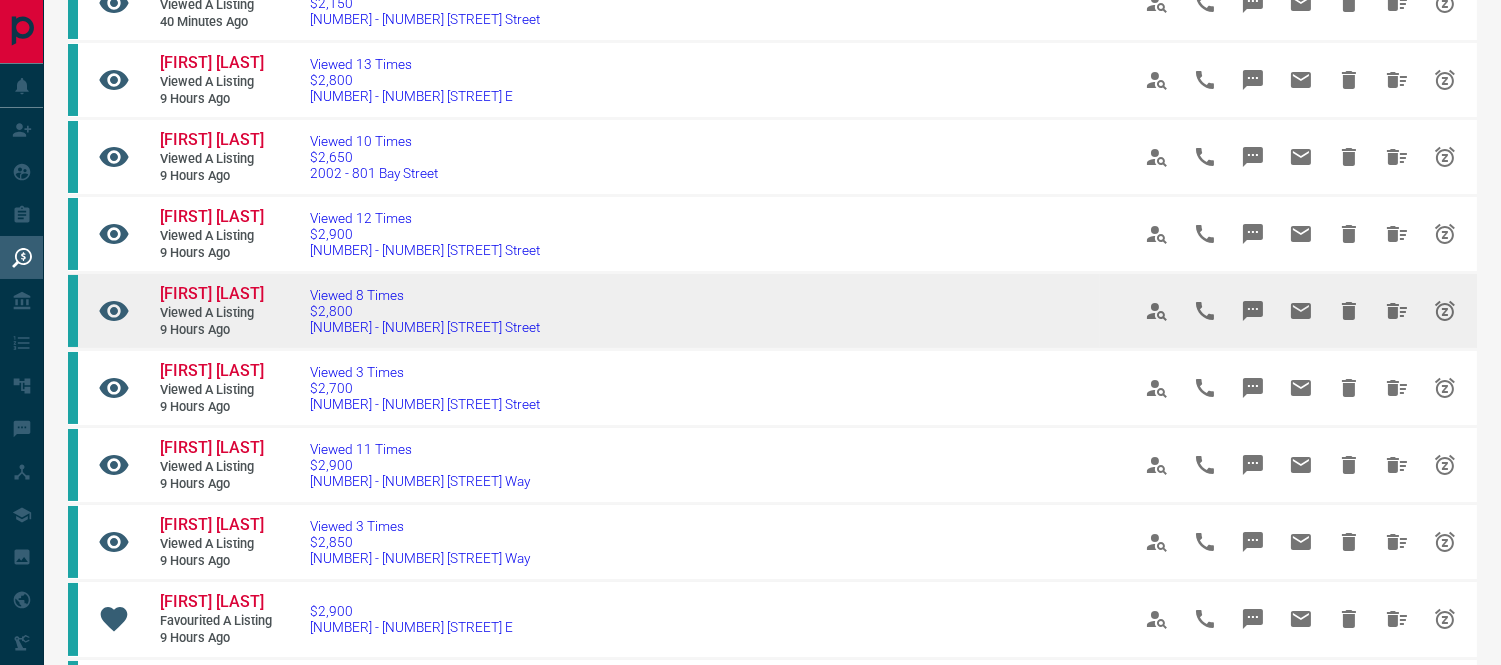 scroll, scrollTop: 111, scrollLeft: 0, axis: vertical 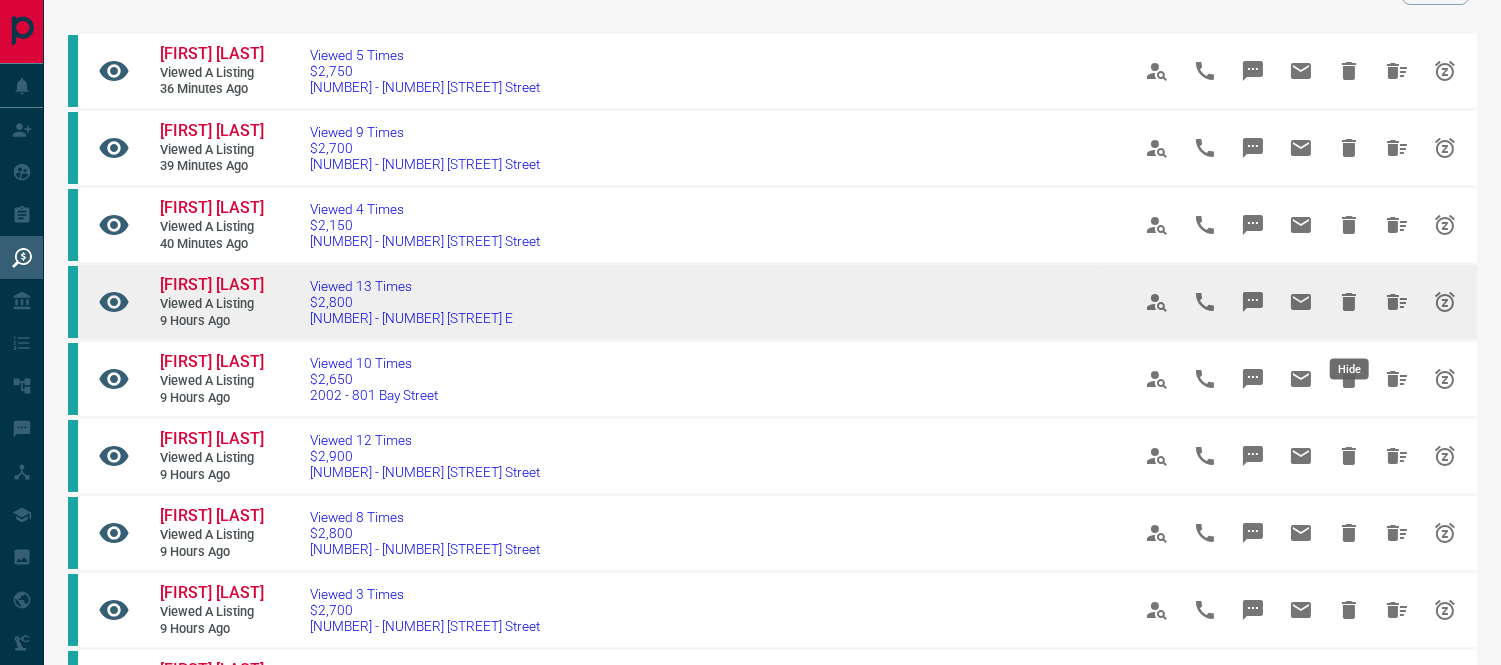 click 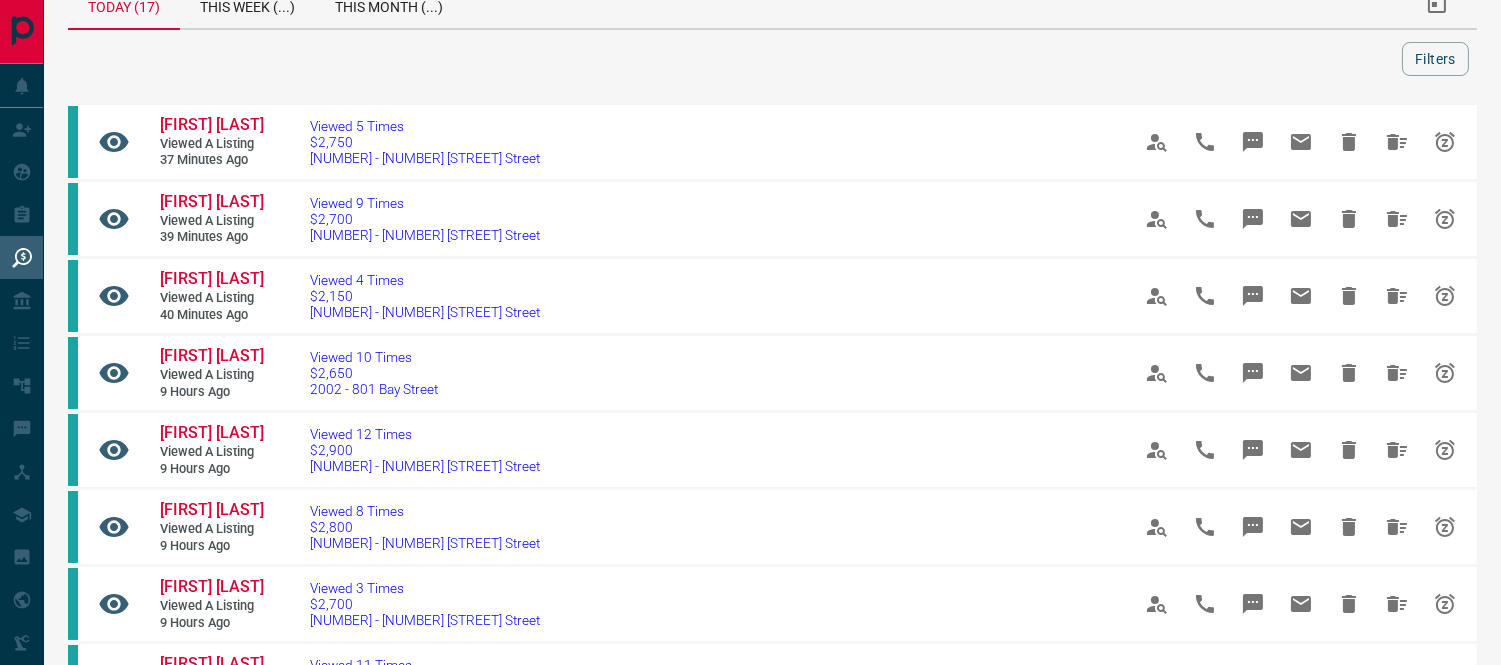 scroll, scrollTop: 111, scrollLeft: 0, axis: vertical 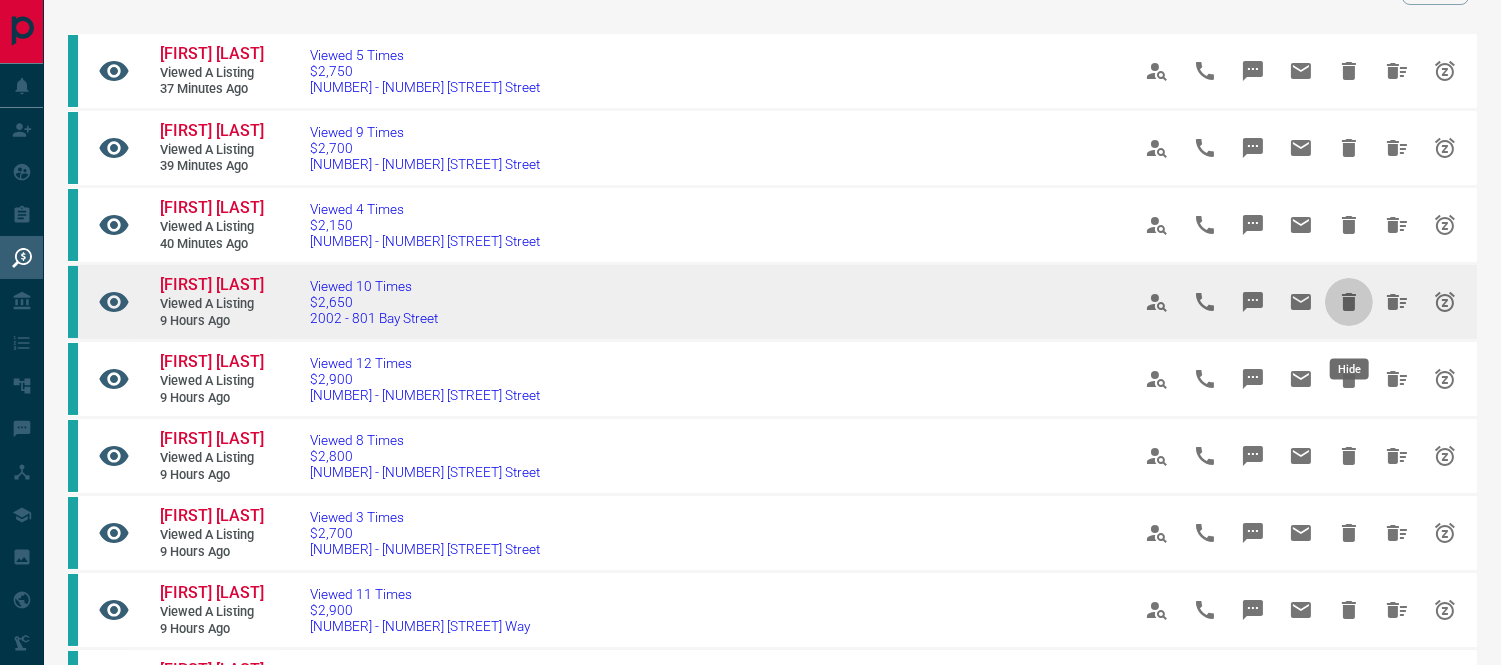 click 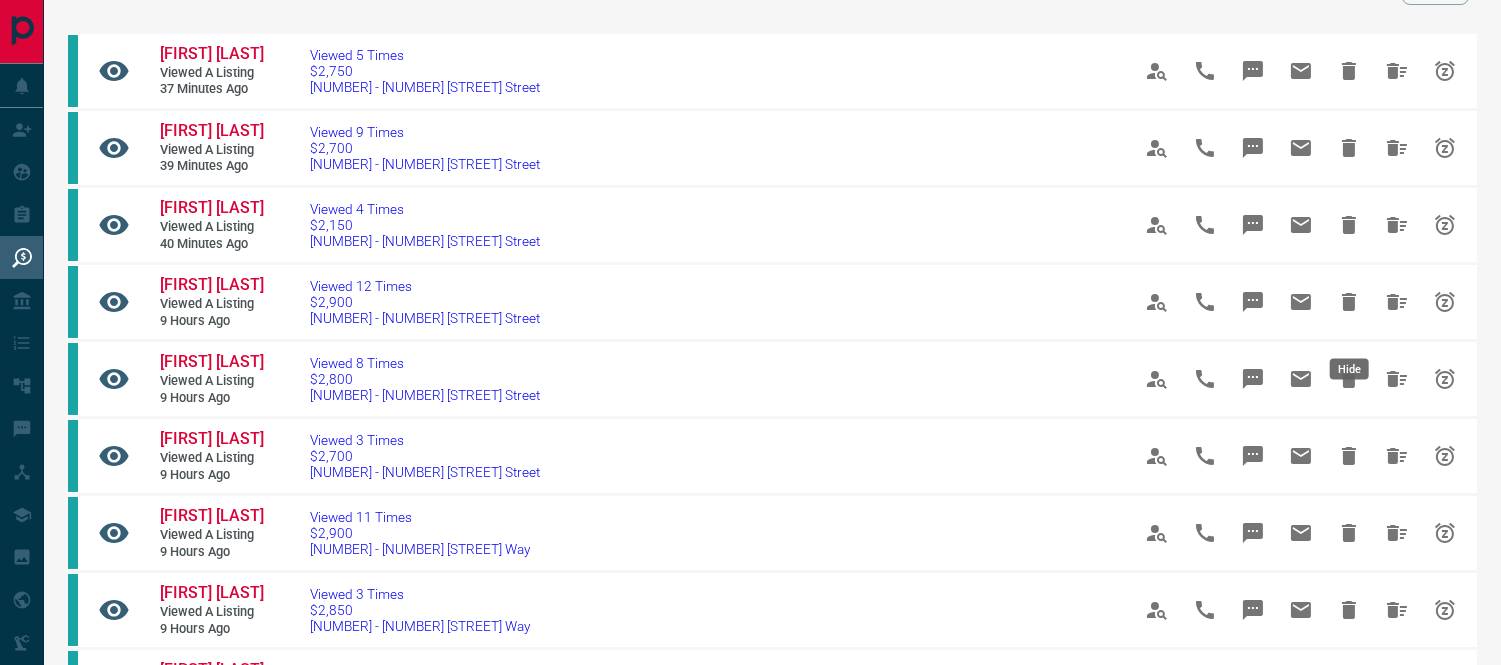 click 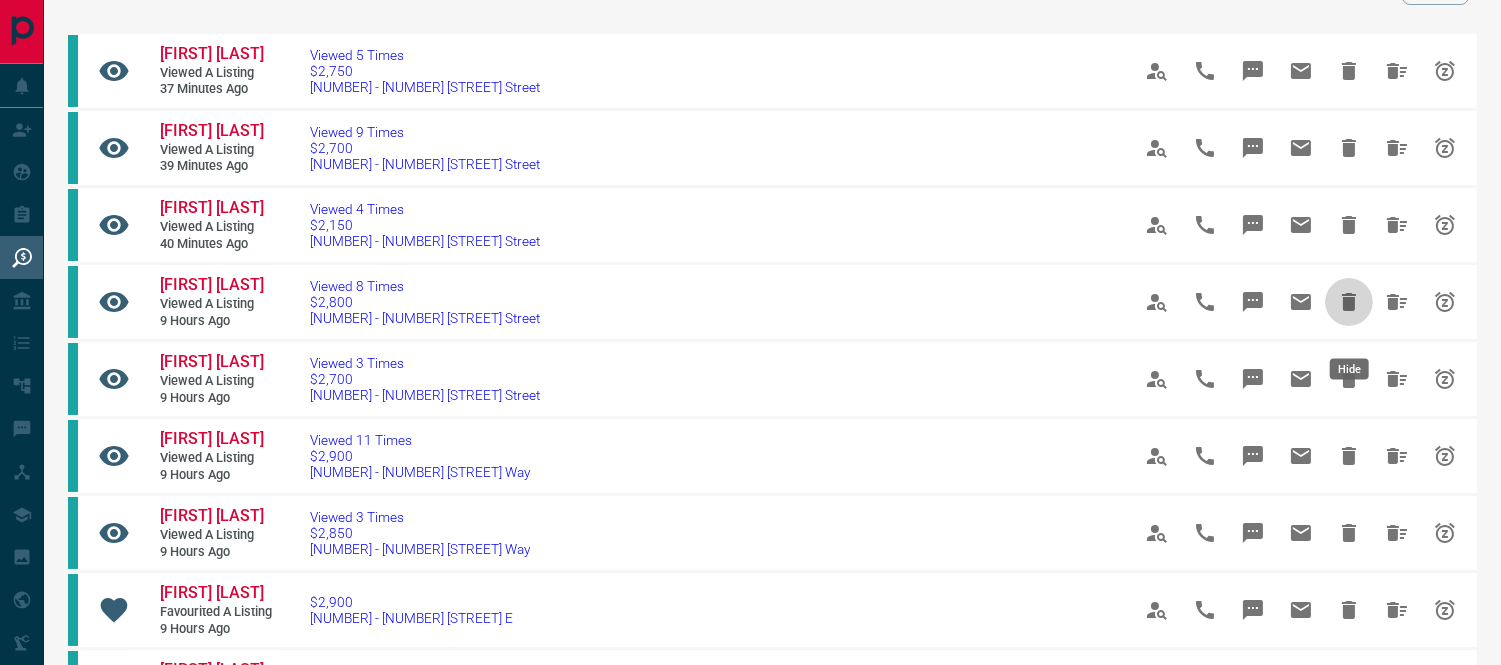 click 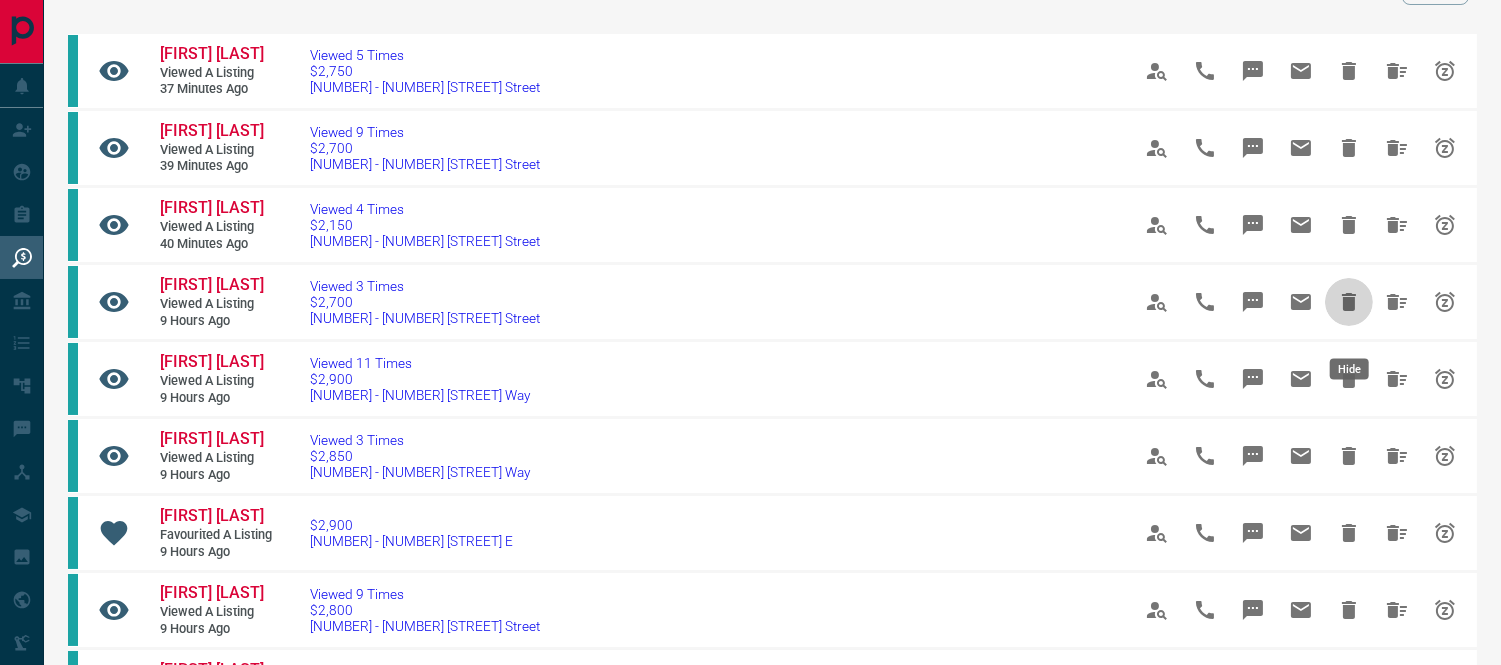 click 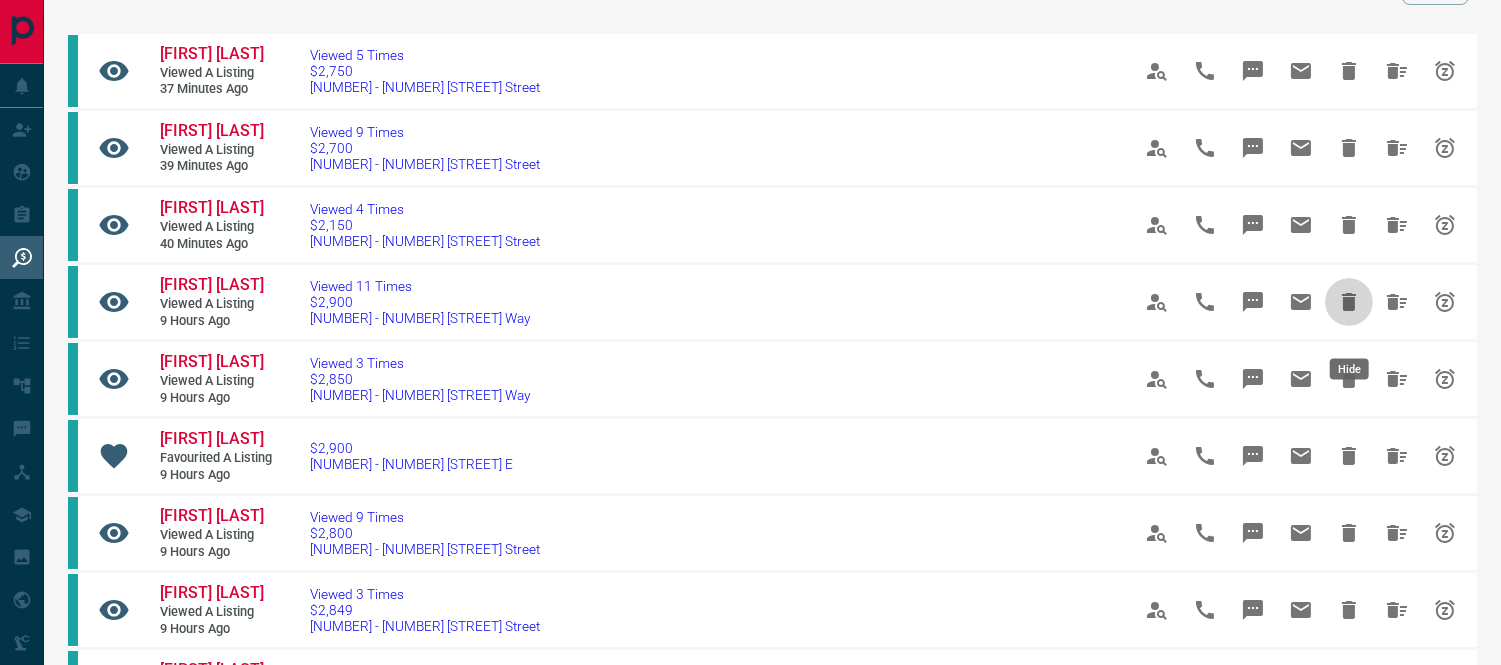 click 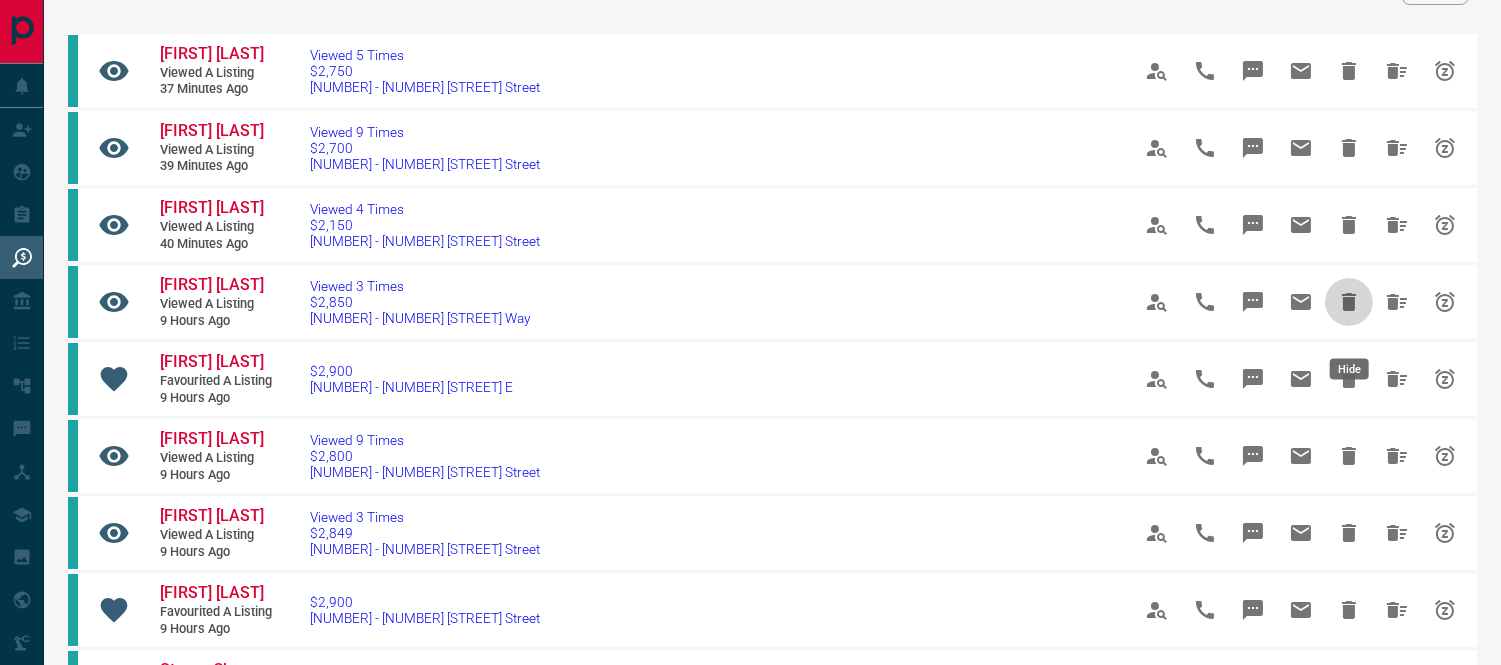 click 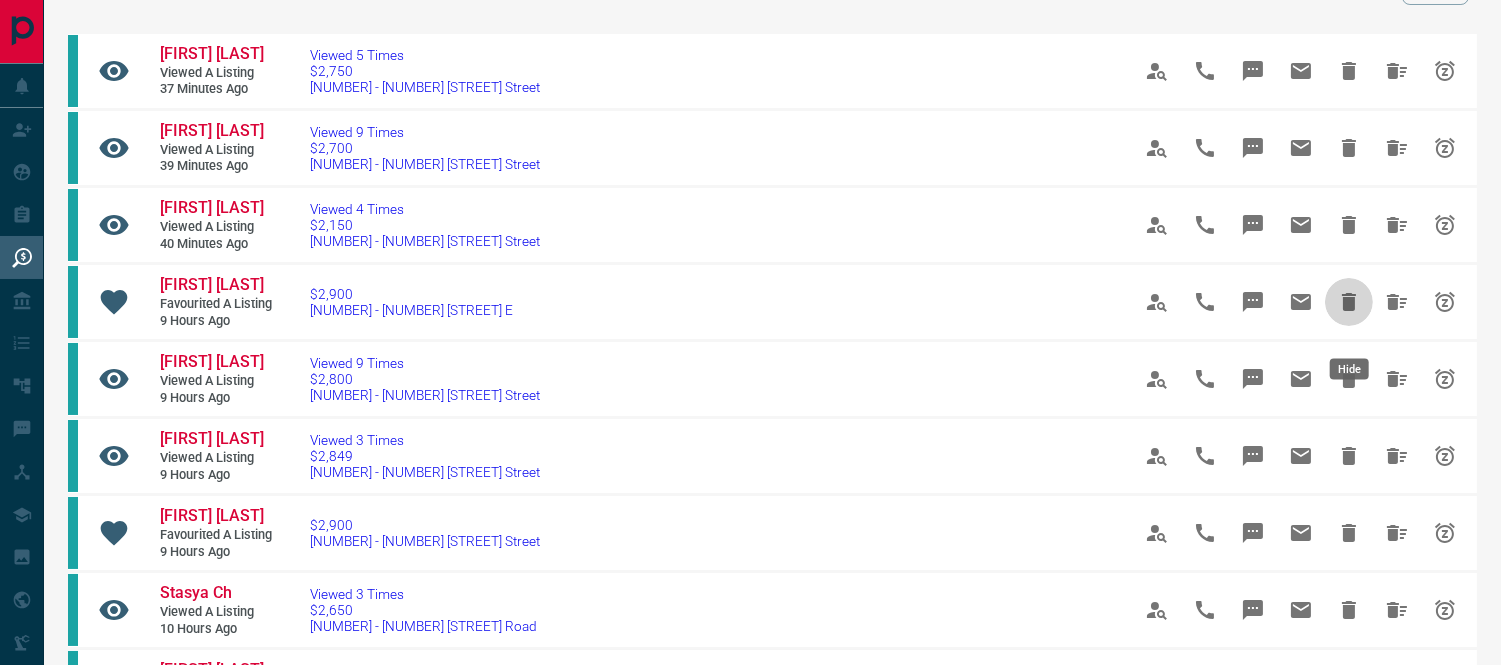 click 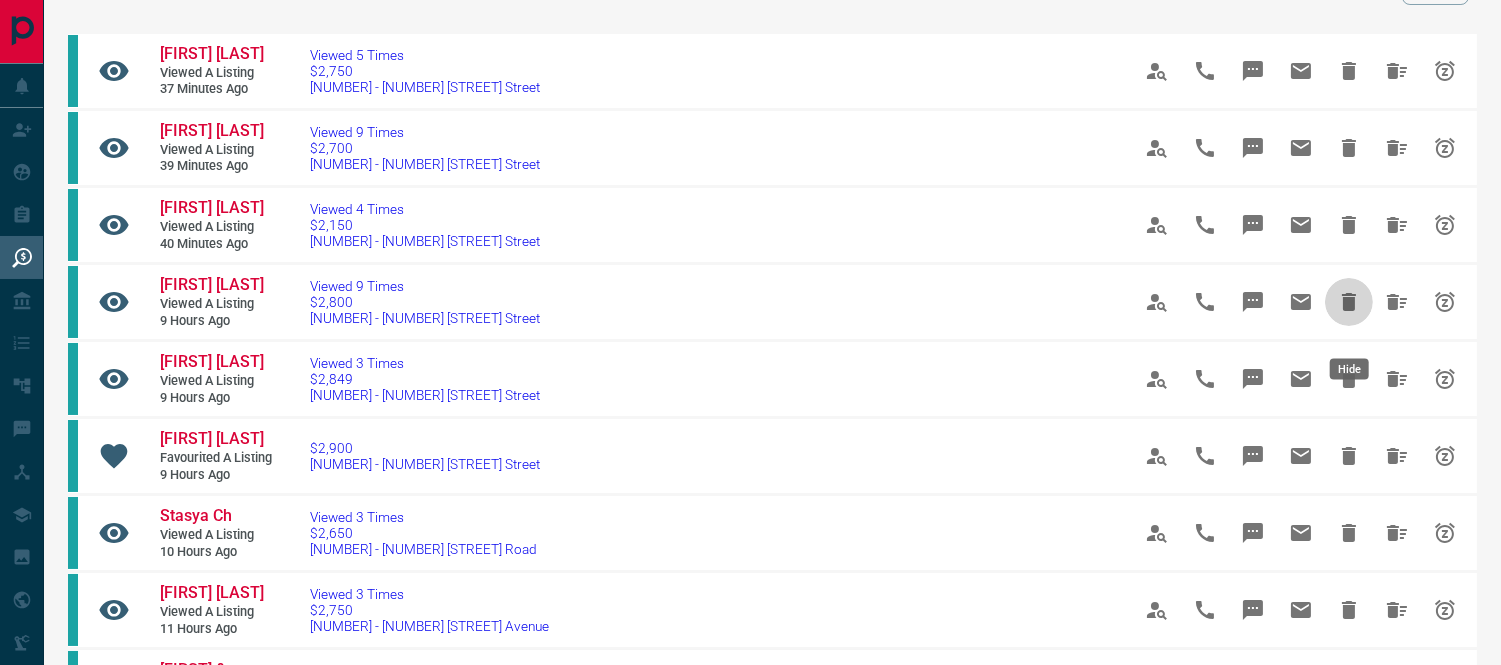 click 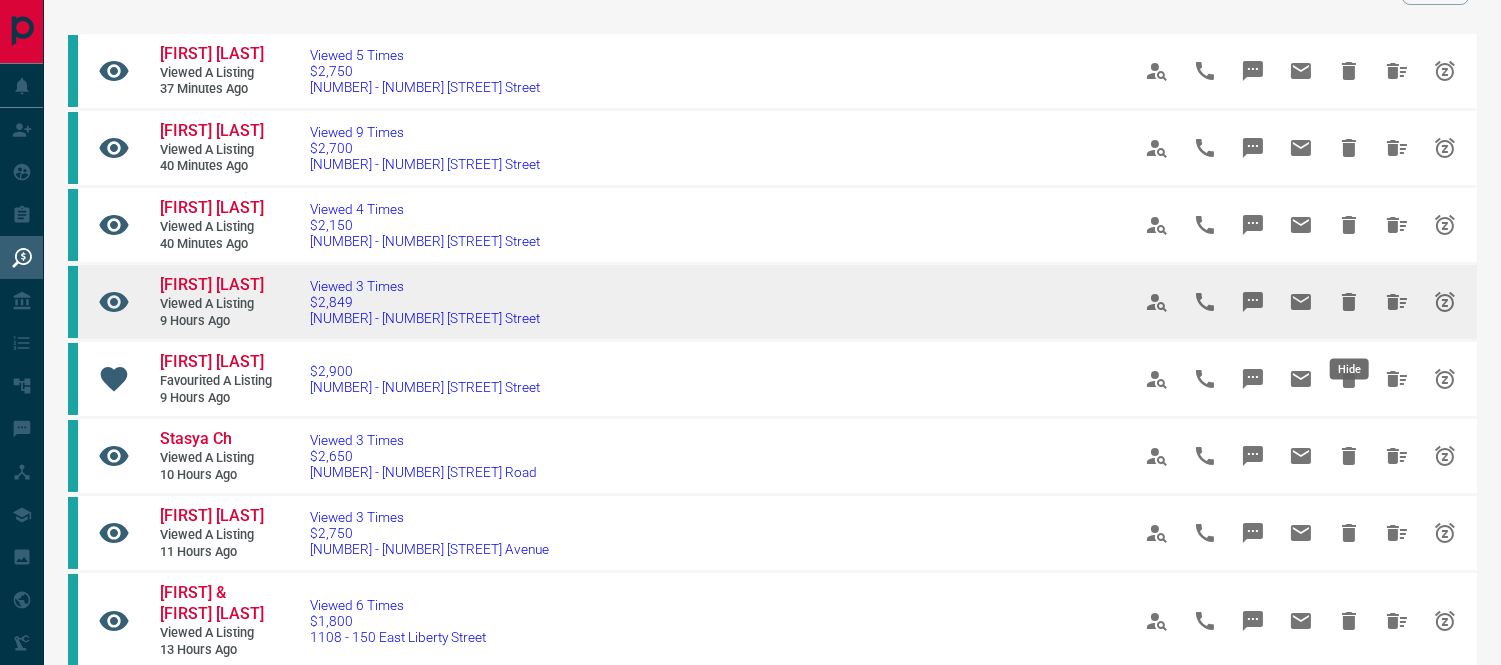 click 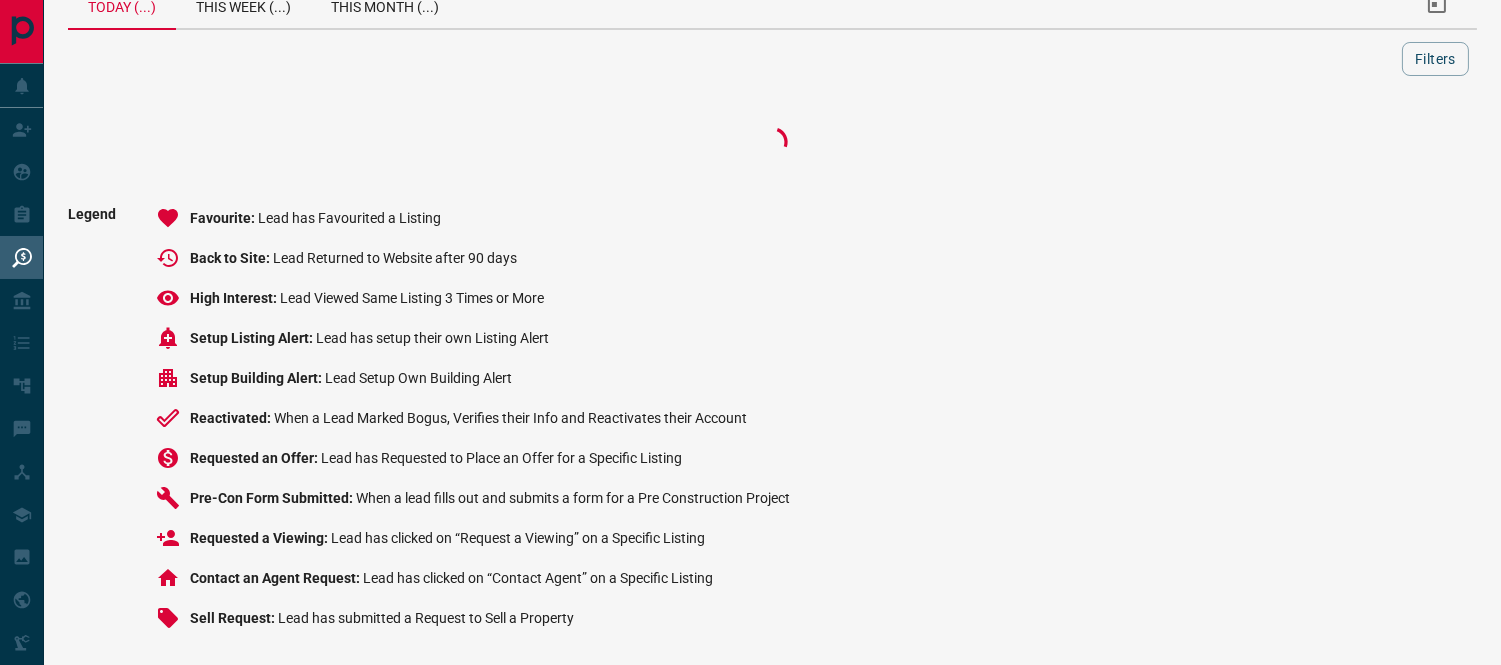 scroll, scrollTop: 111, scrollLeft: 0, axis: vertical 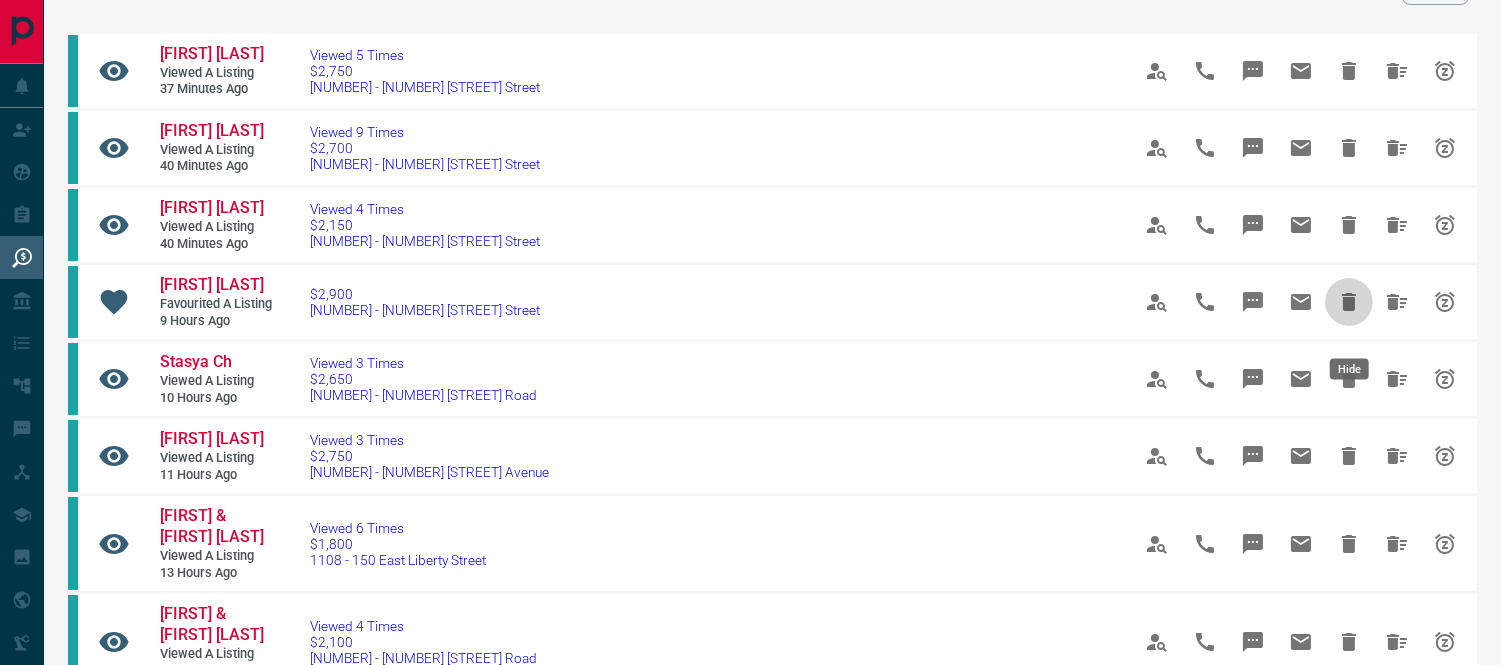 click 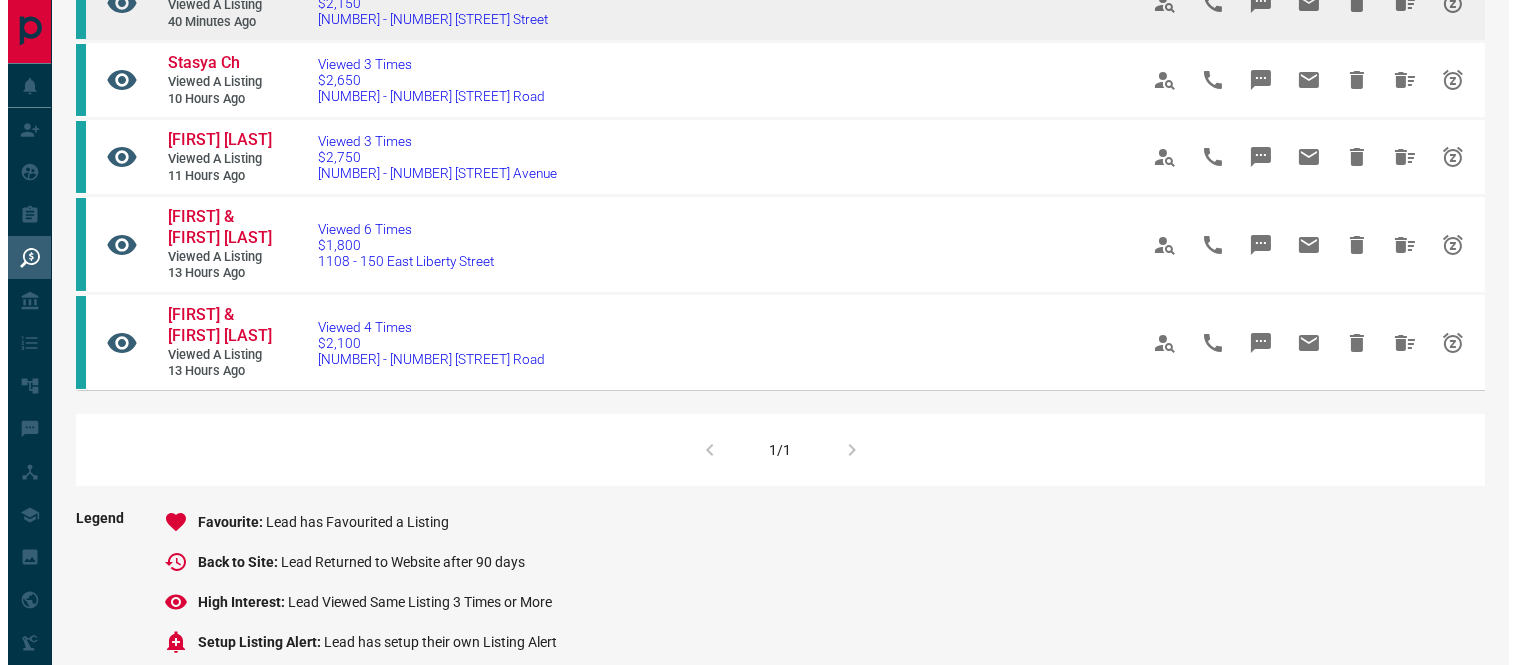 scroll, scrollTop: 0, scrollLeft: 0, axis: both 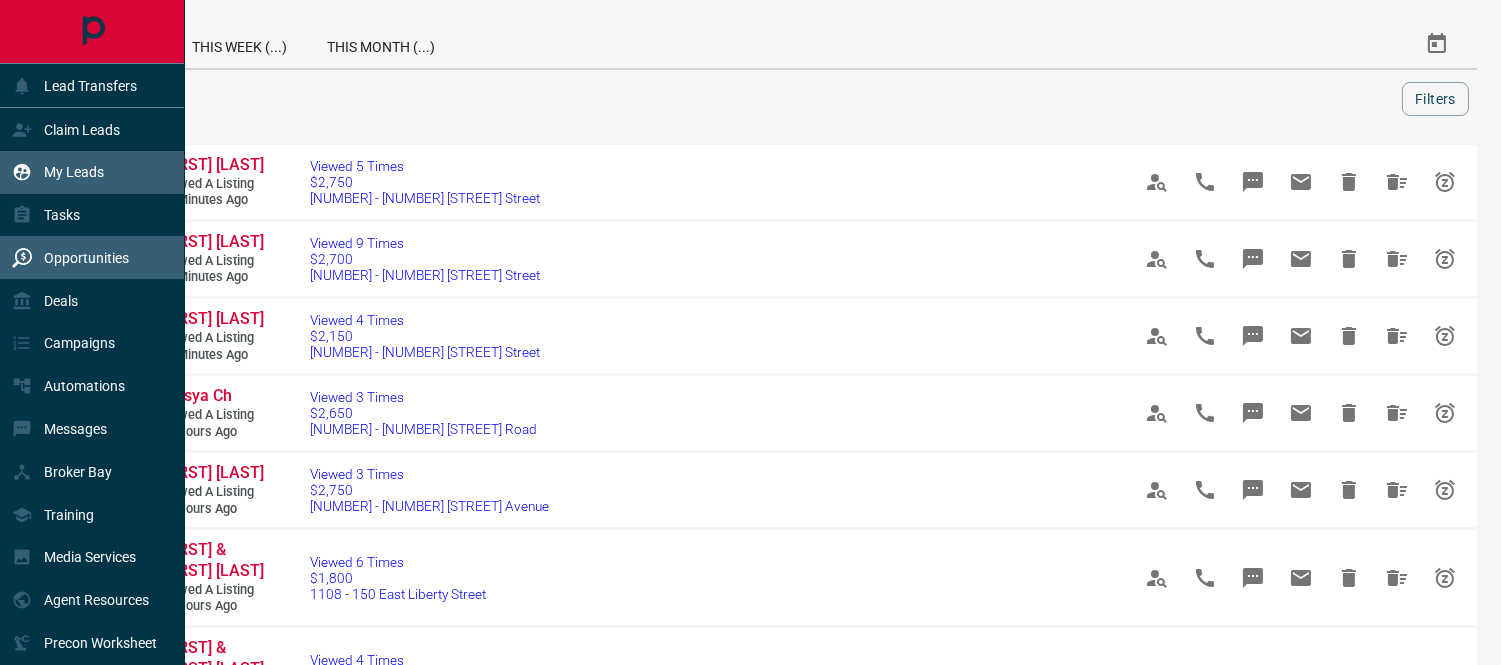 click on "My Leads" at bounding box center [58, 172] 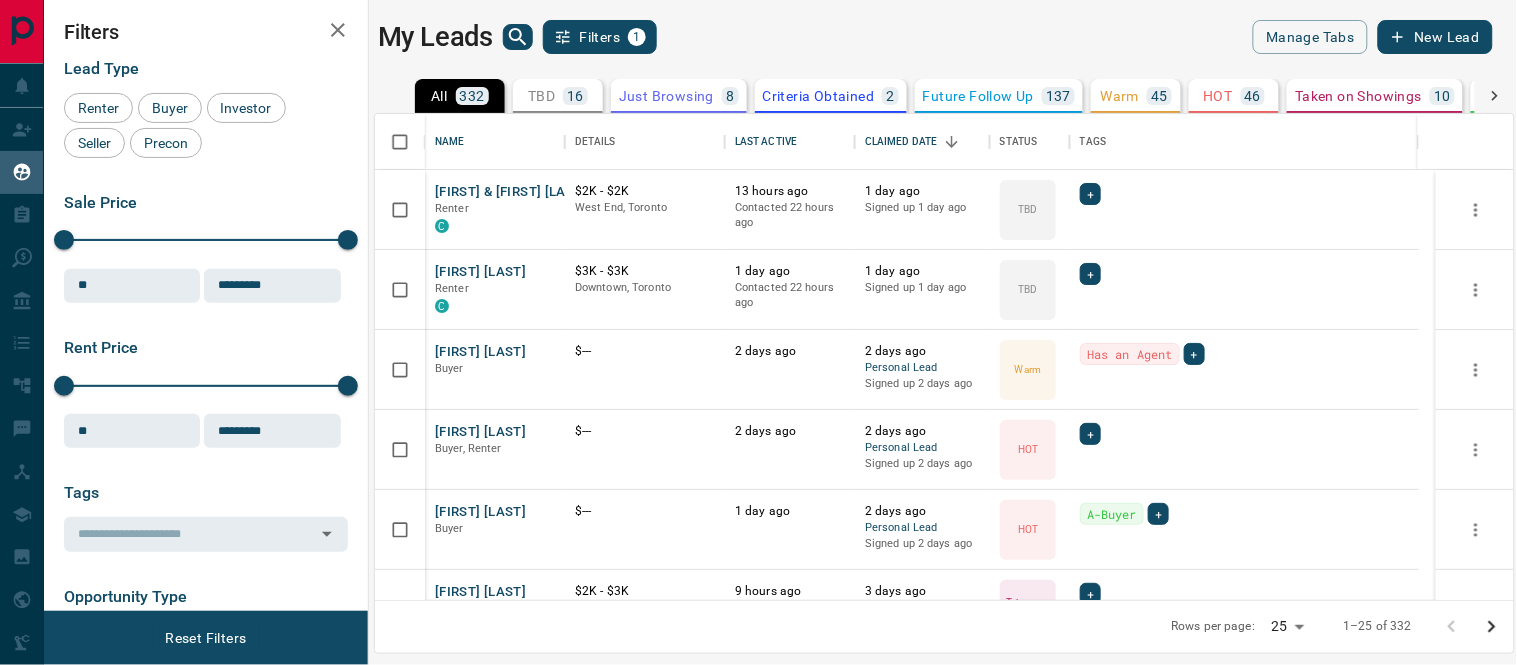 scroll, scrollTop: 16, scrollLeft: 17, axis: both 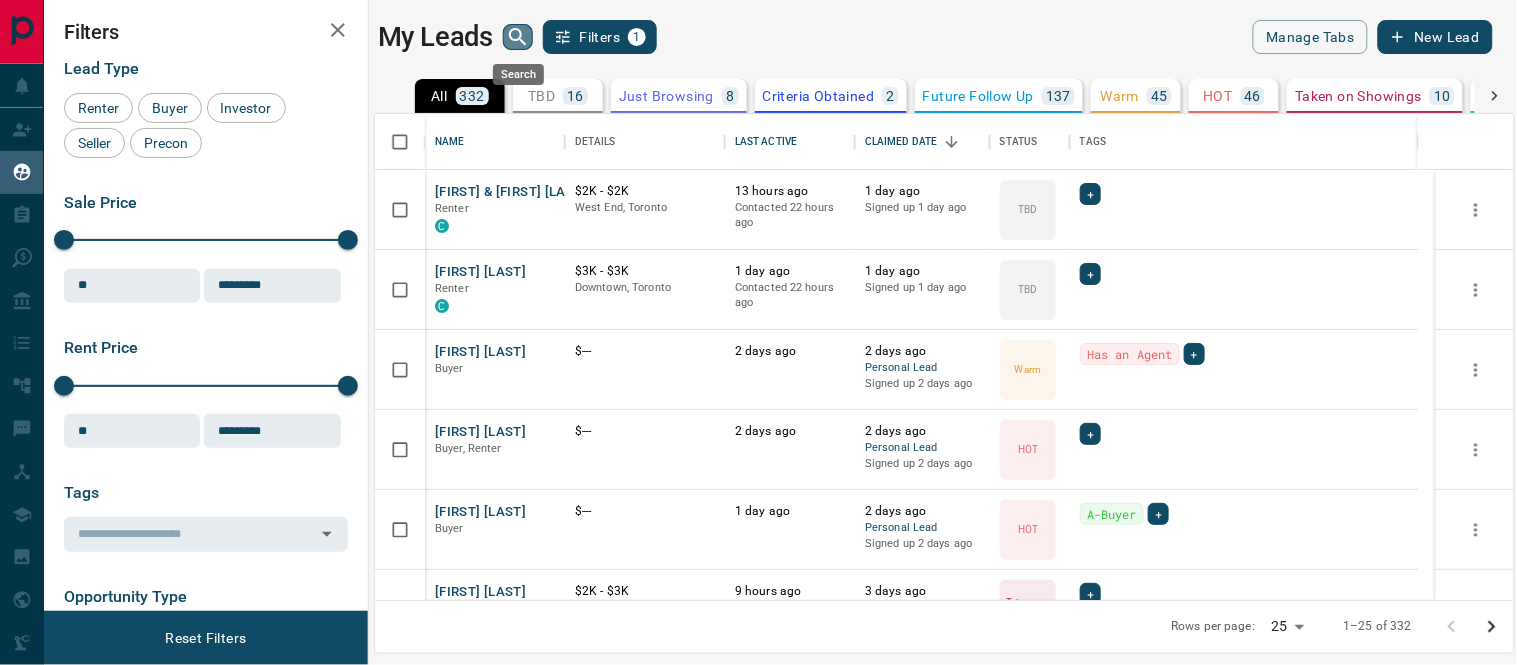 click 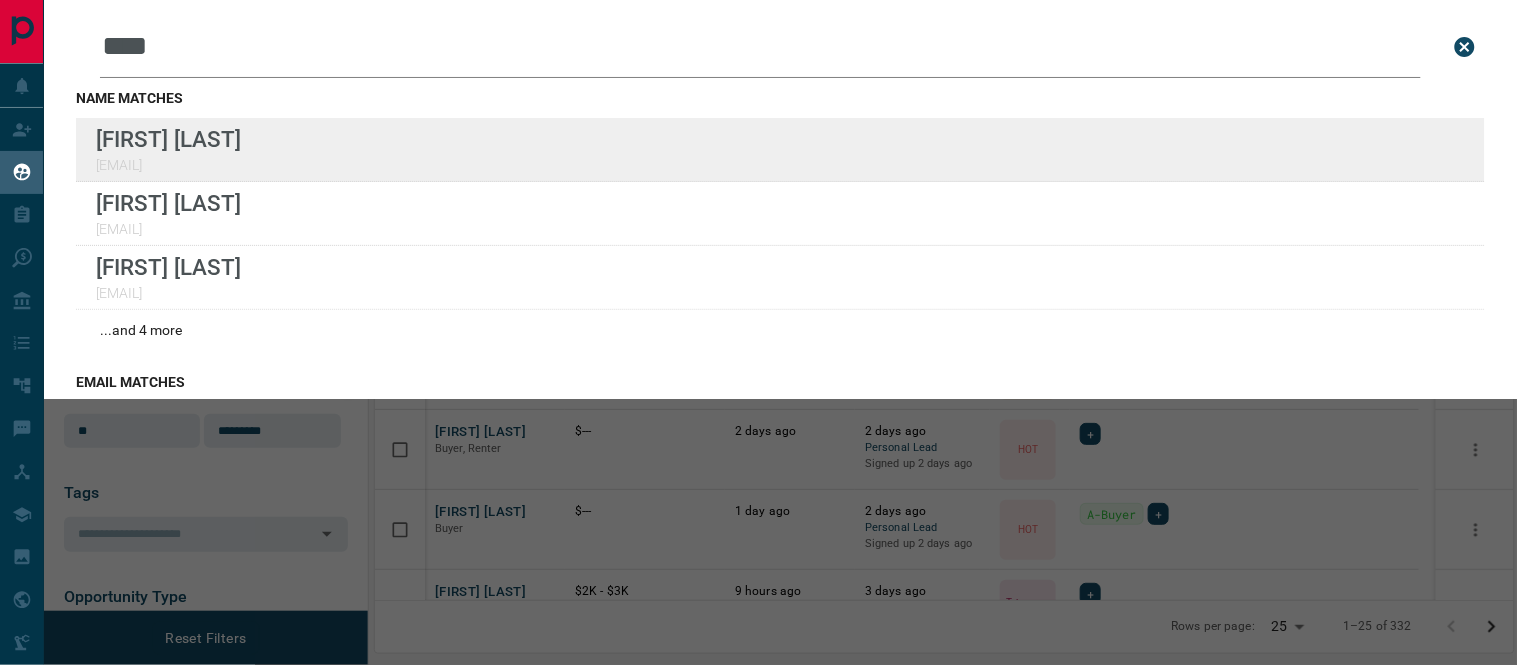 type on "****" 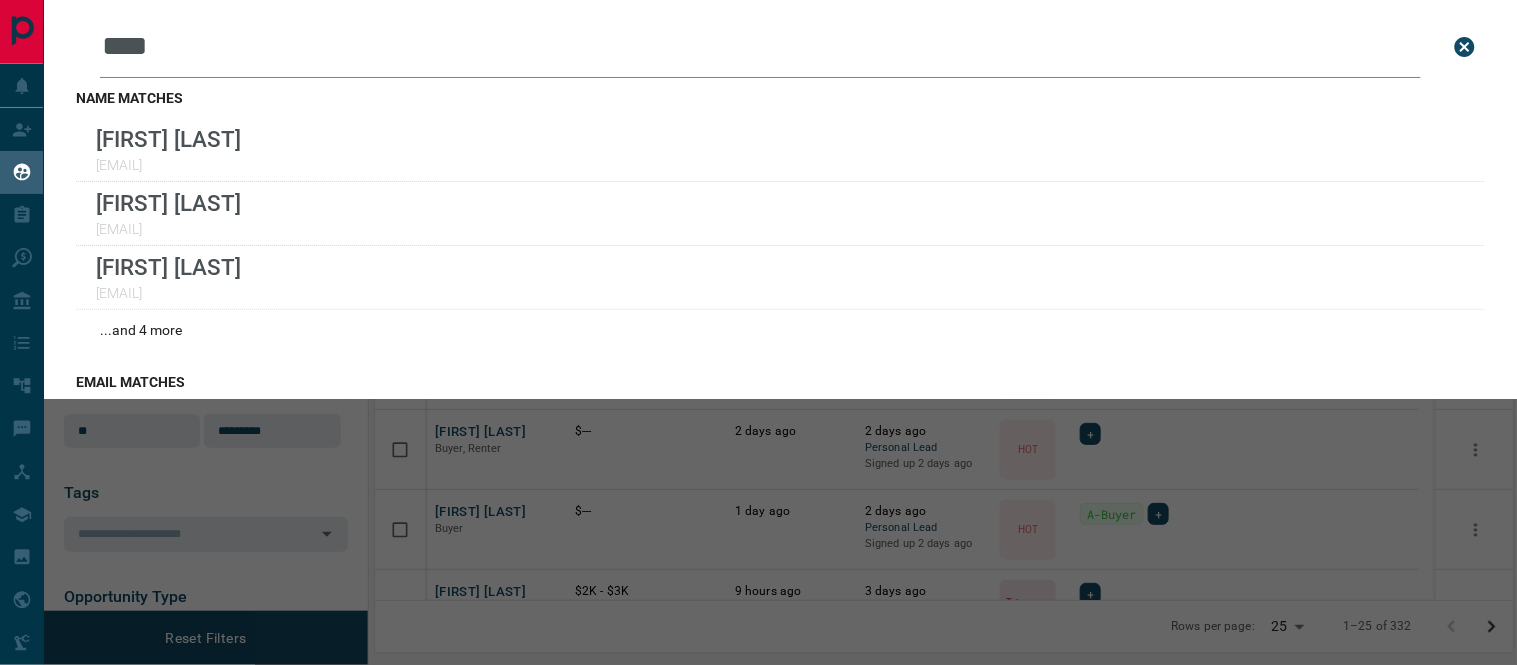 click 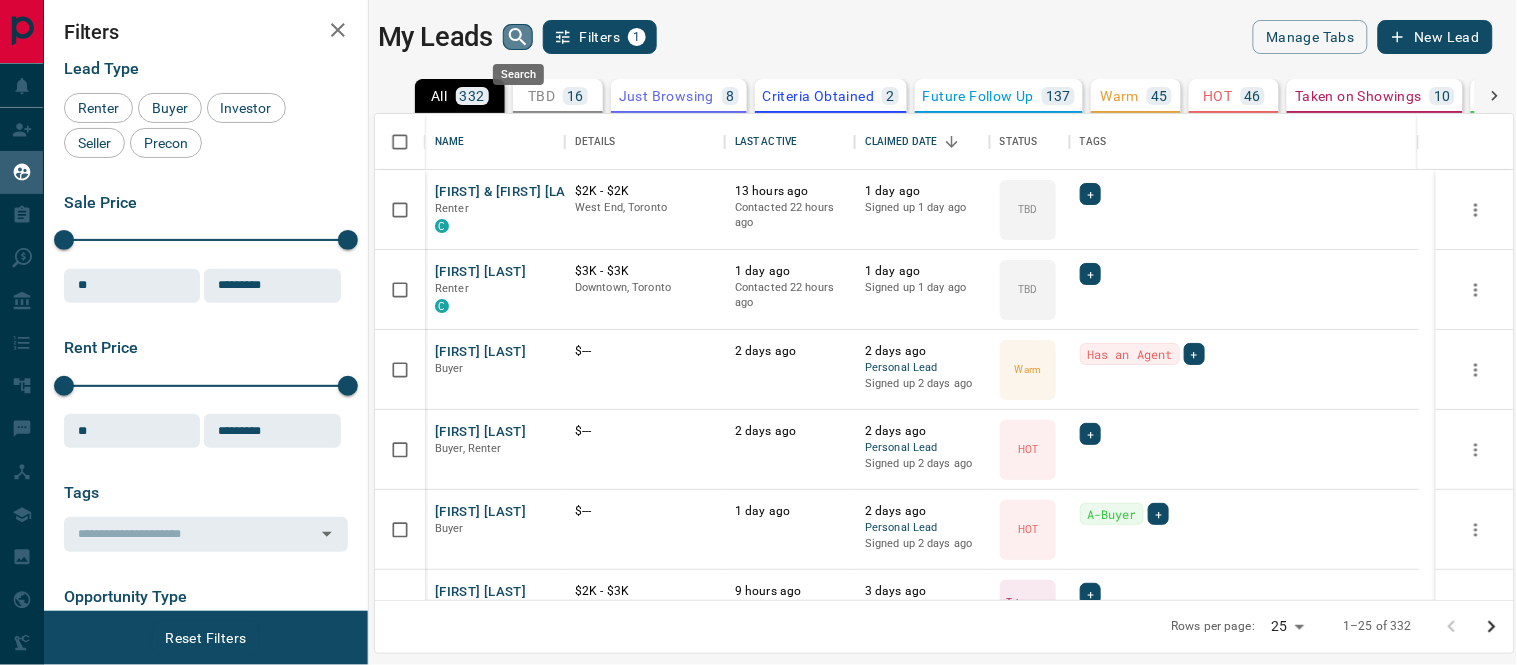 click 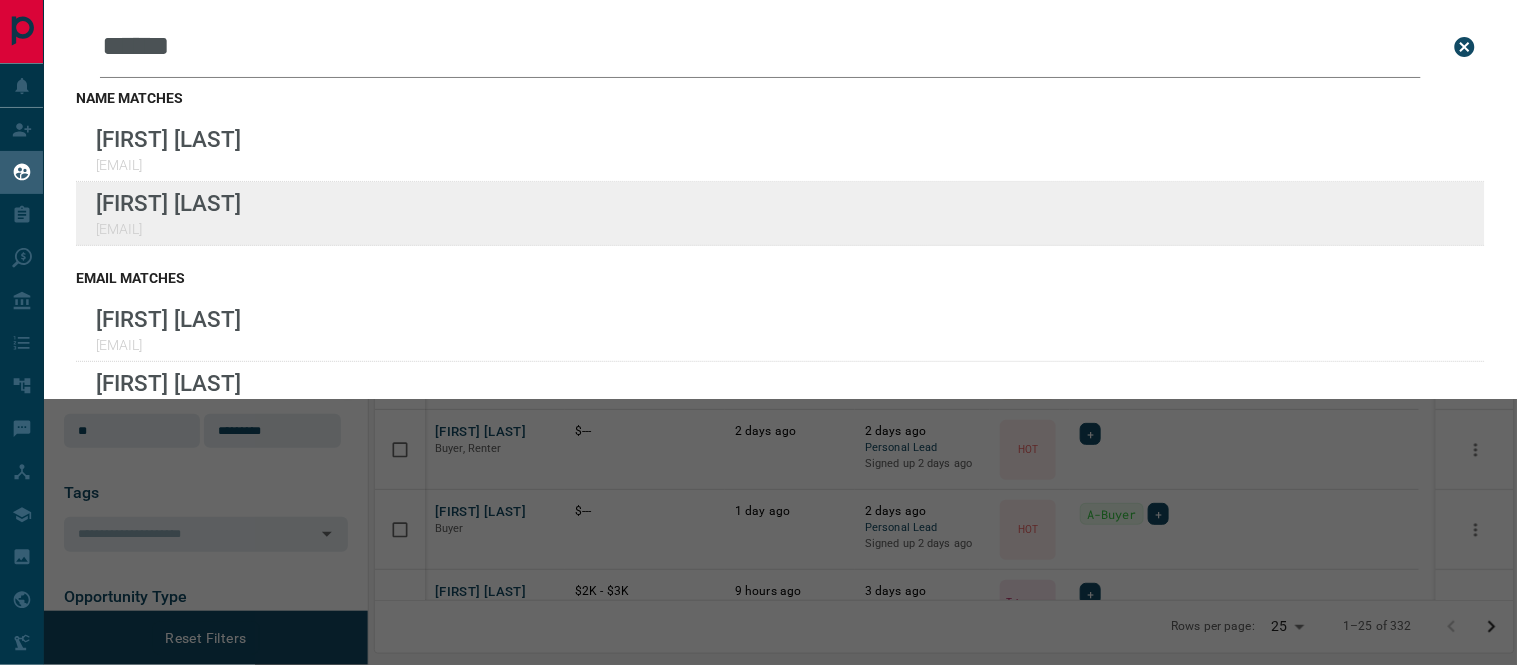 type on "******" 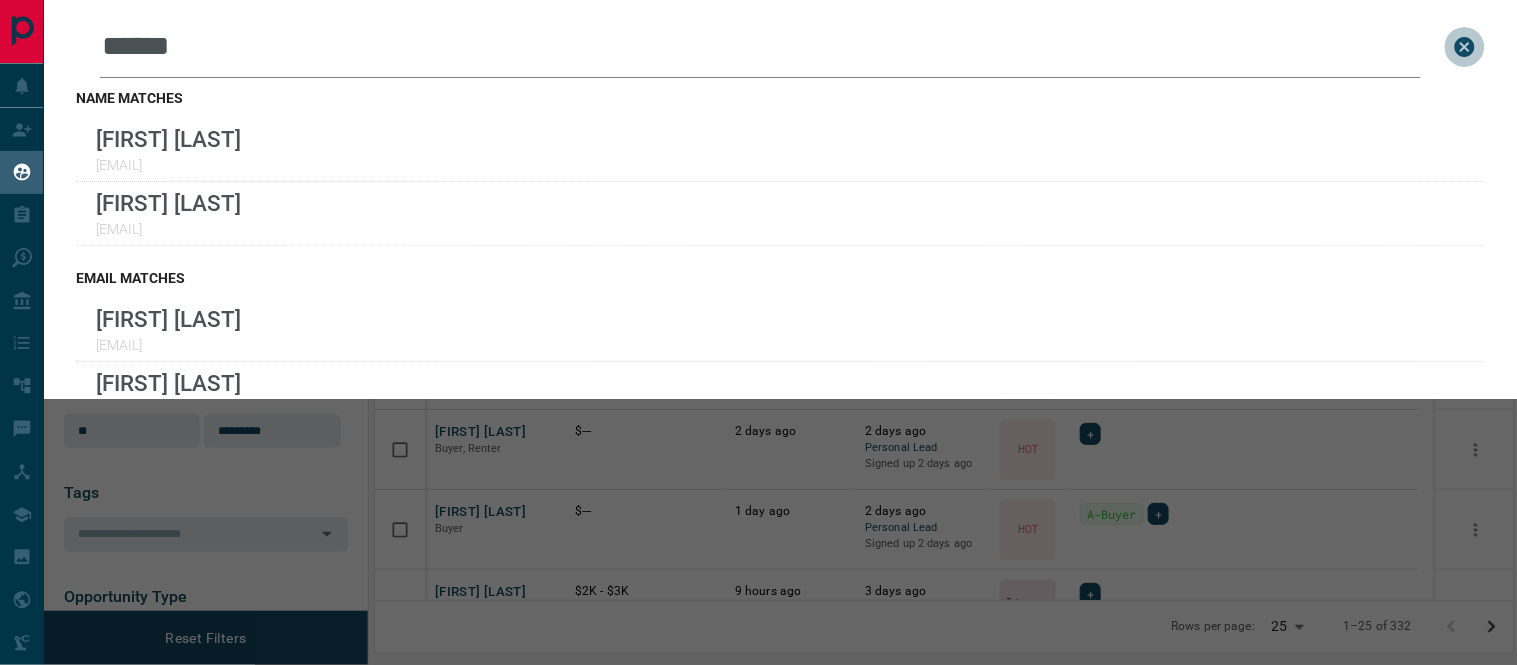 click 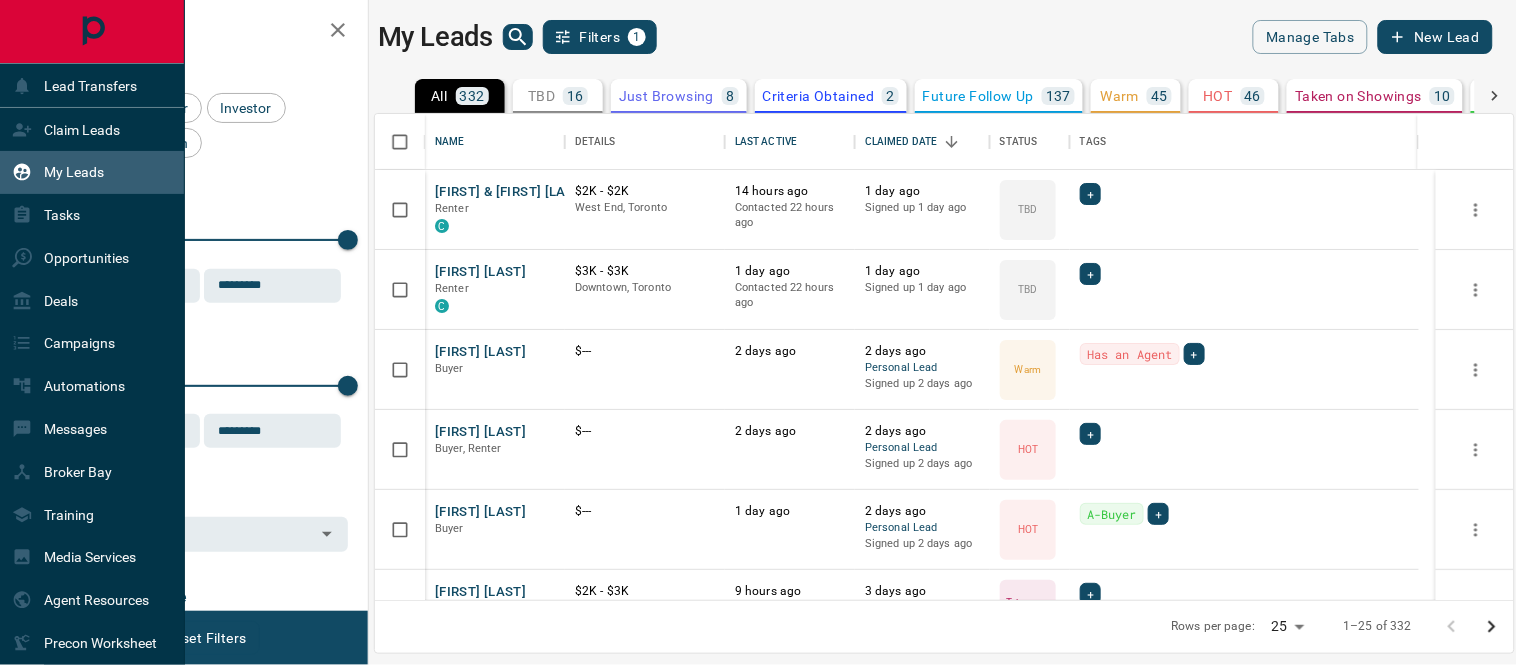 click on "My Leads" at bounding box center (74, 172) 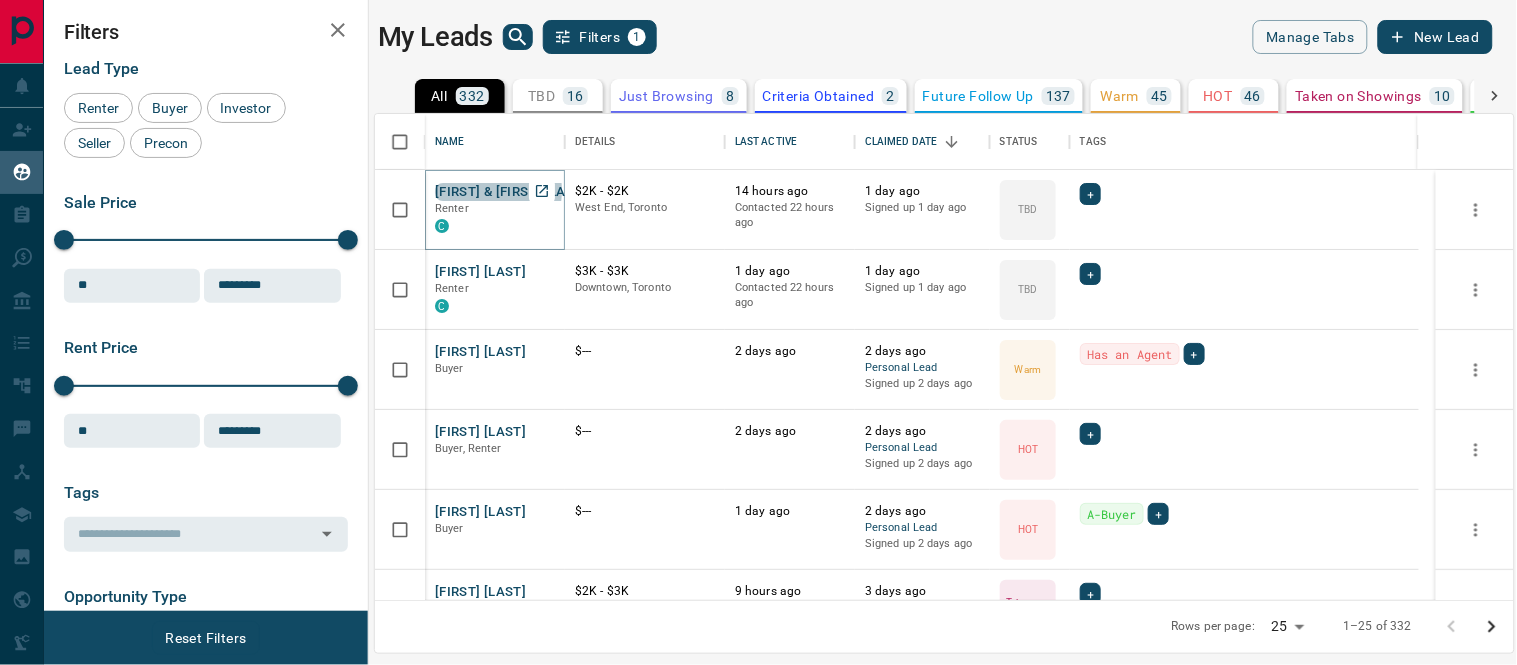 click on "[FIRST] & [FIRST] [LAST]" at bounding box center (511, 192) 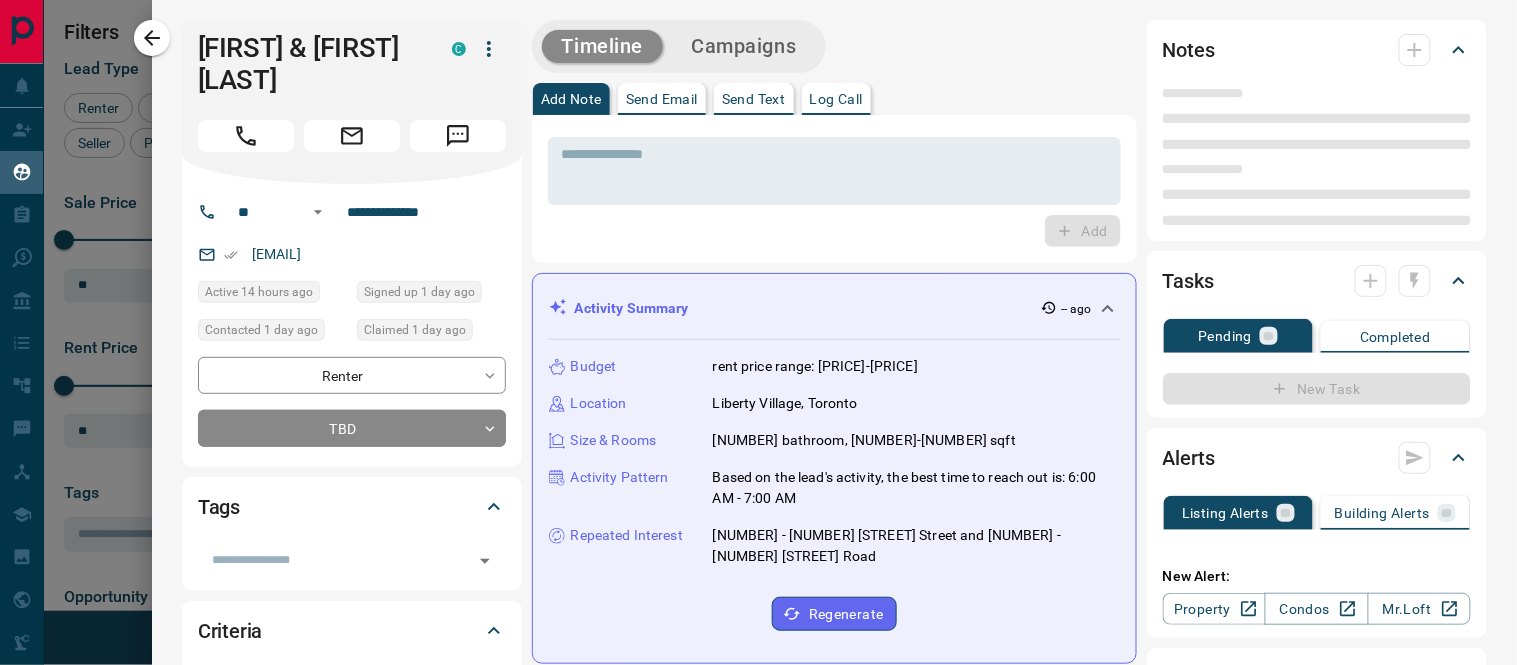 type on "**" 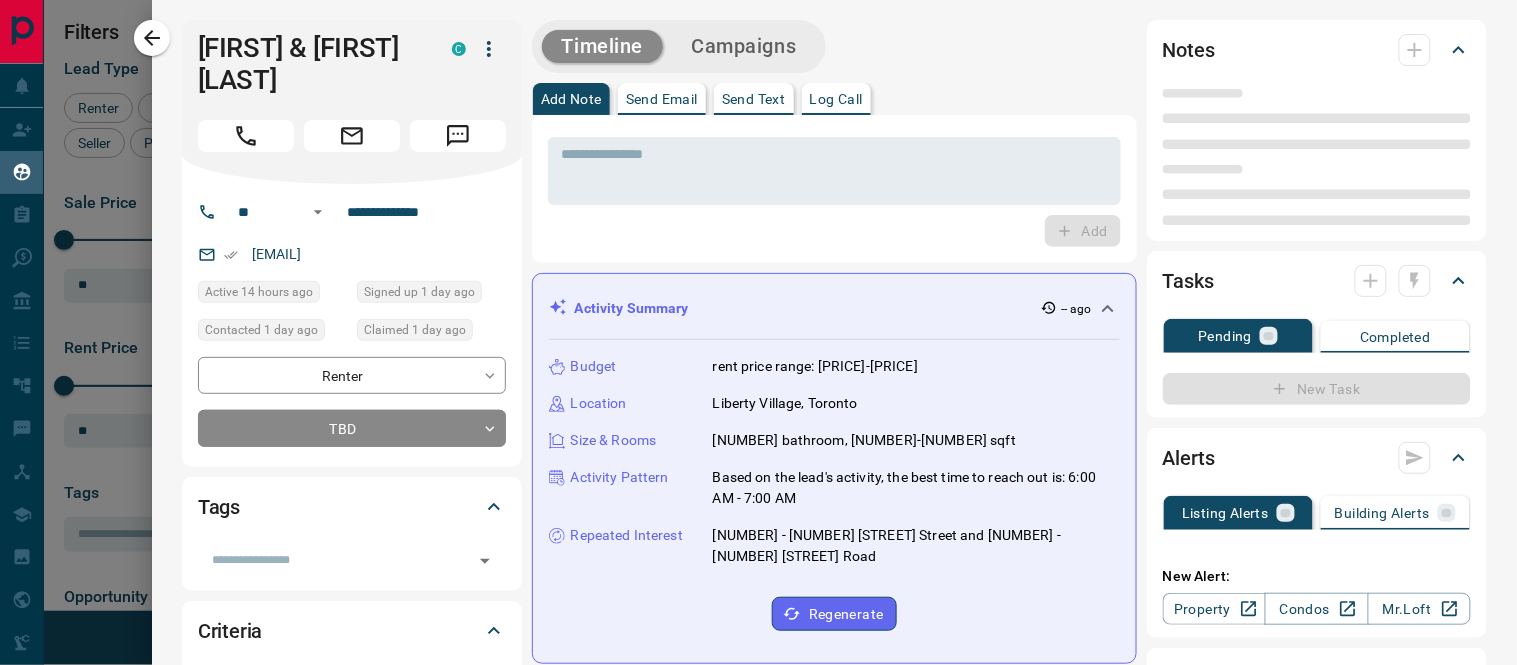 type on "**********" 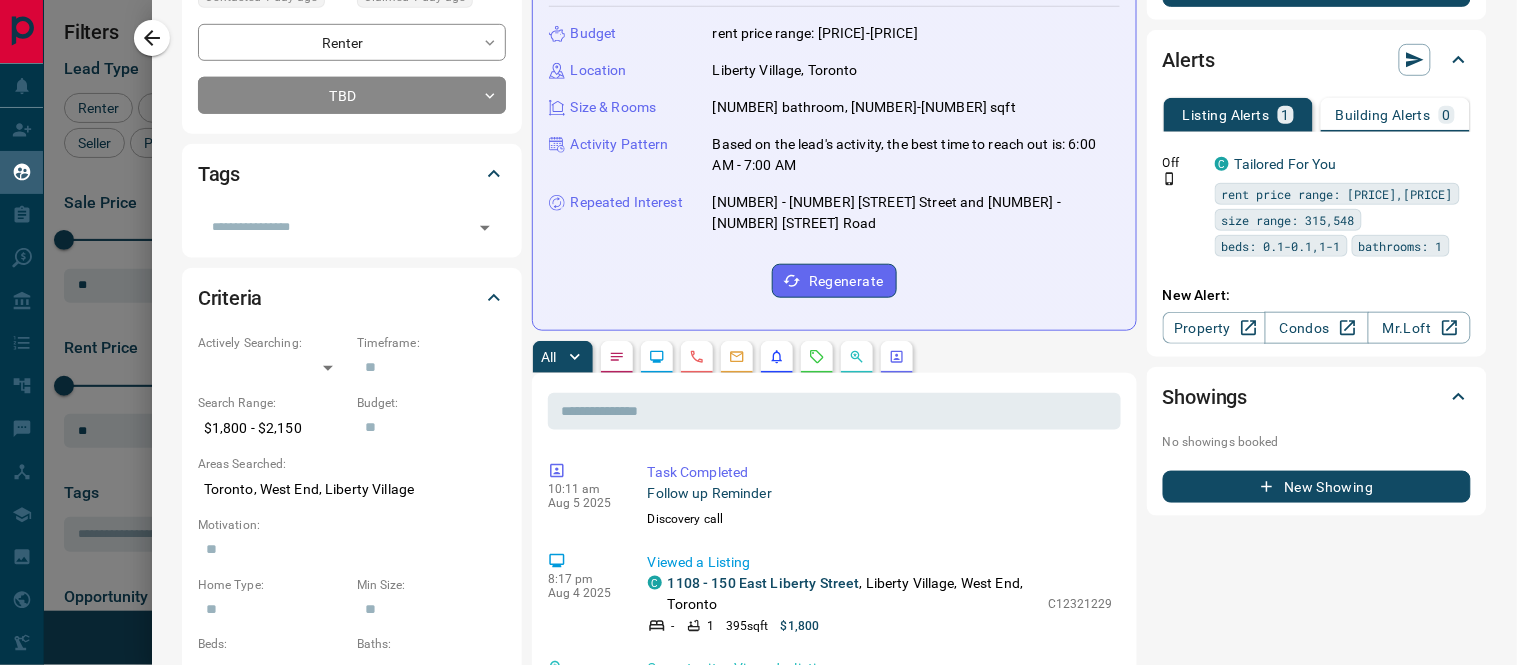 scroll, scrollTop: 444, scrollLeft: 0, axis: vertical 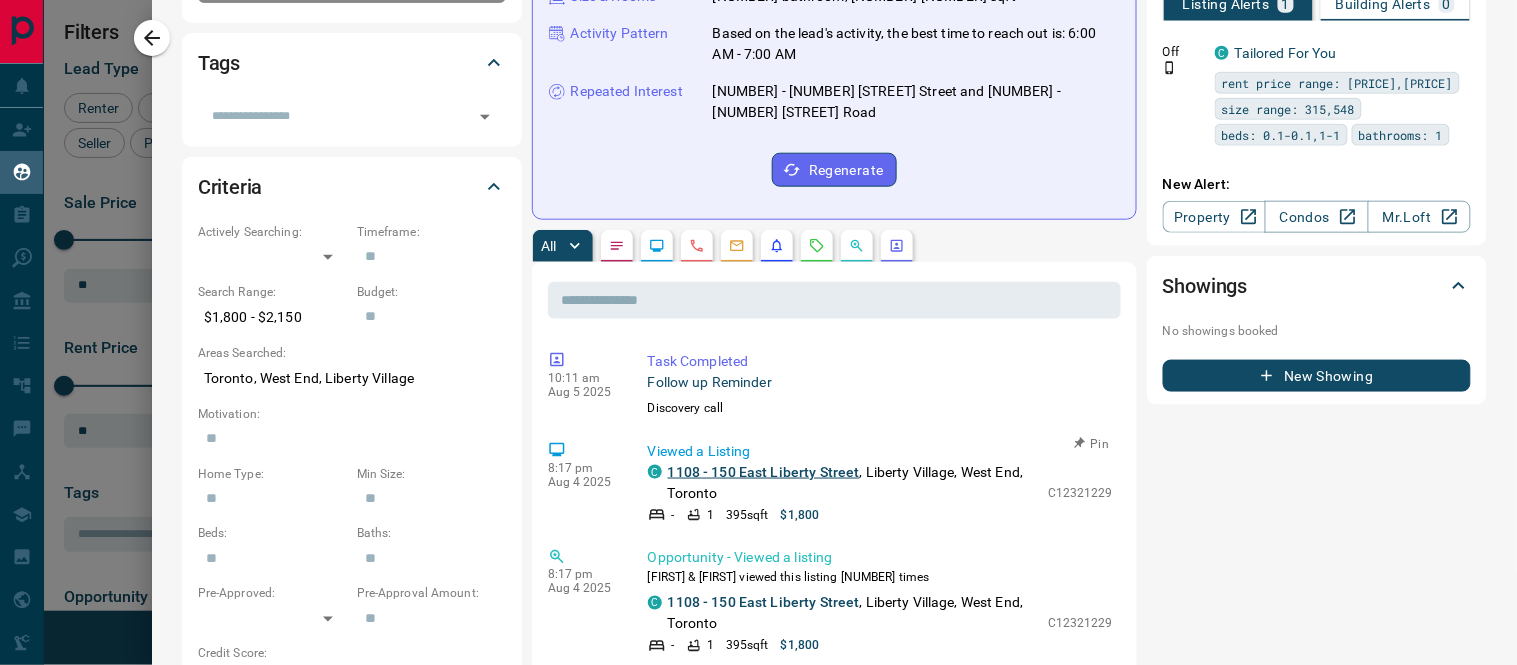 click on "1108 - 150 East Liberty Street" at bounding box center (764, 472) 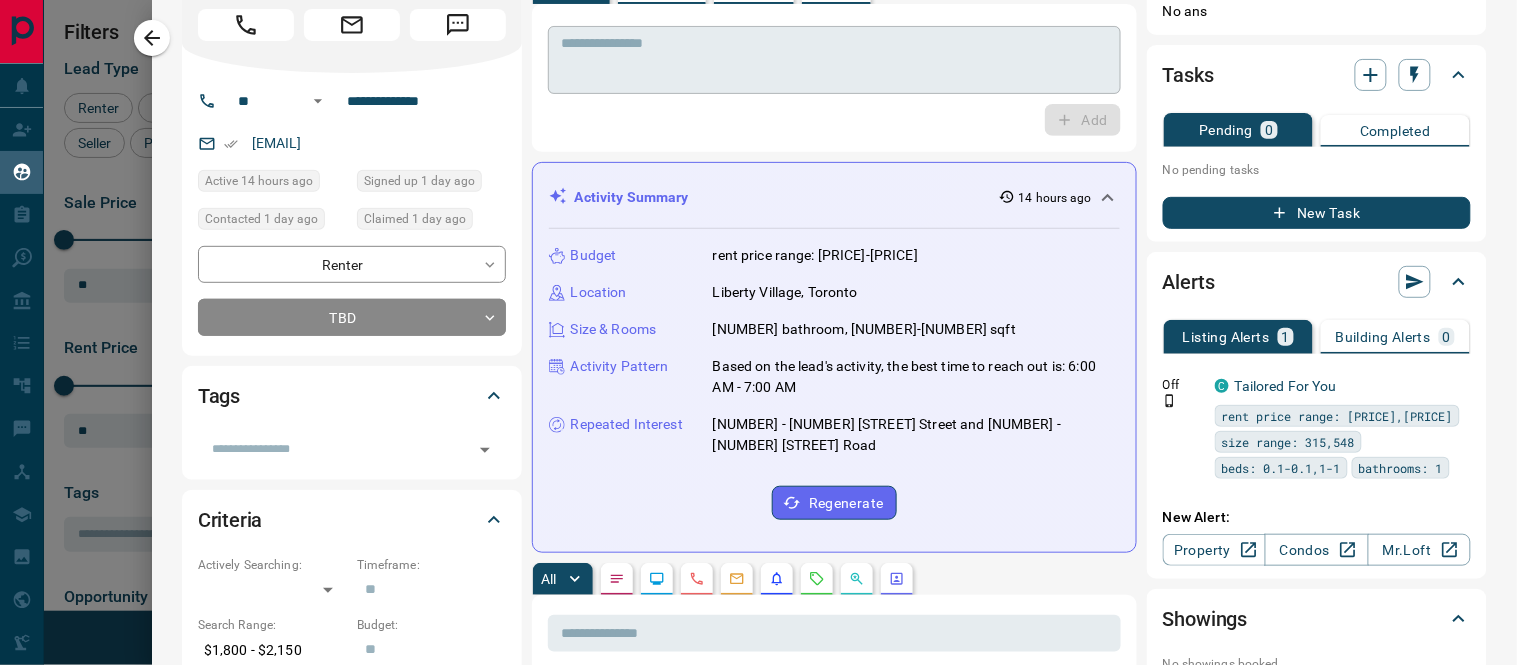 scroll, scrollTop: 0, scrollLeft: 0, axis: both 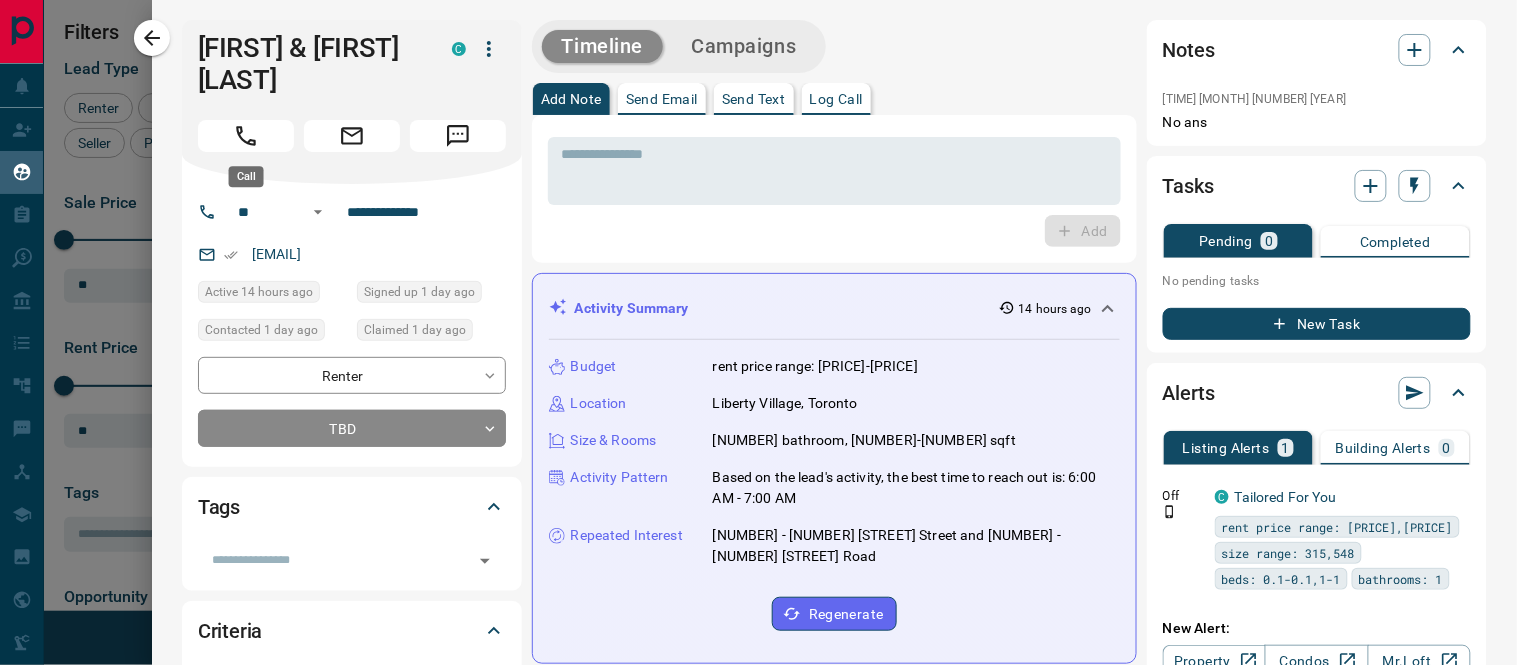 click 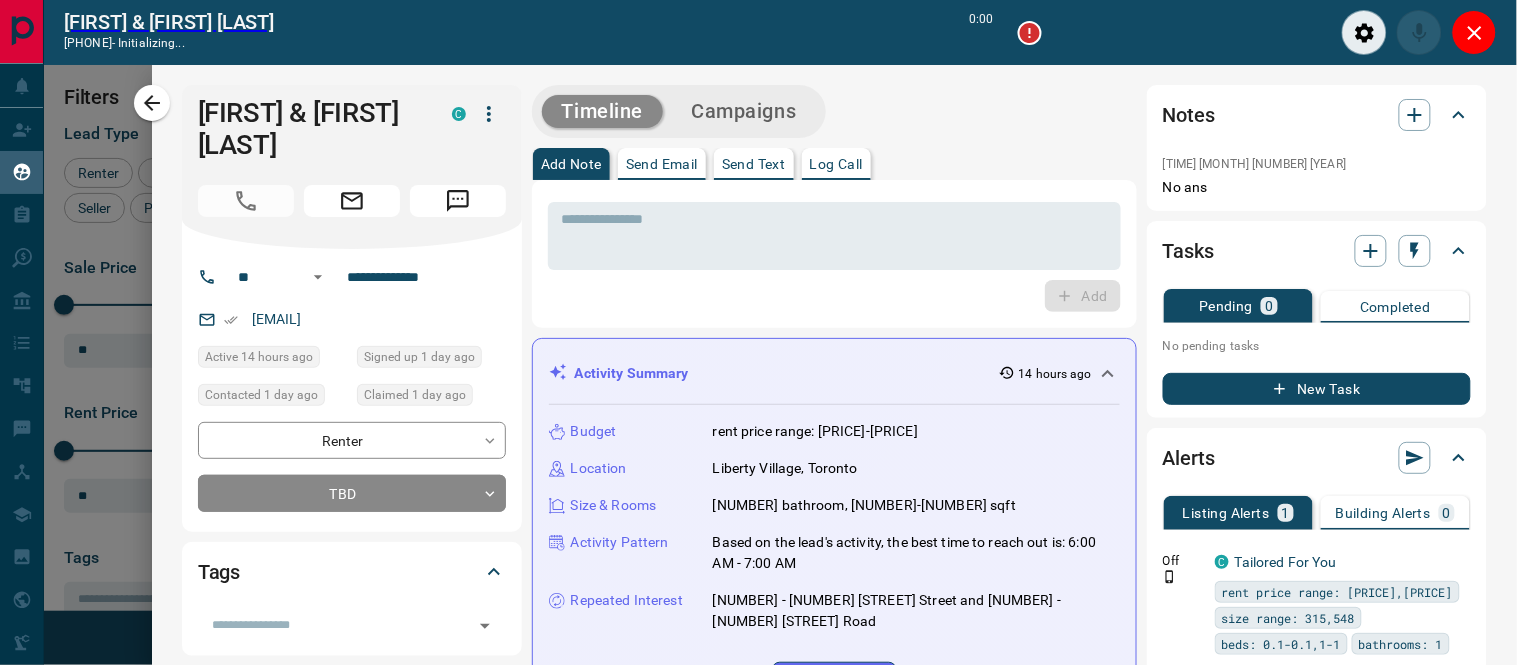 scroll, scrollTop: 407, scrollLeft: 1122, axis: both 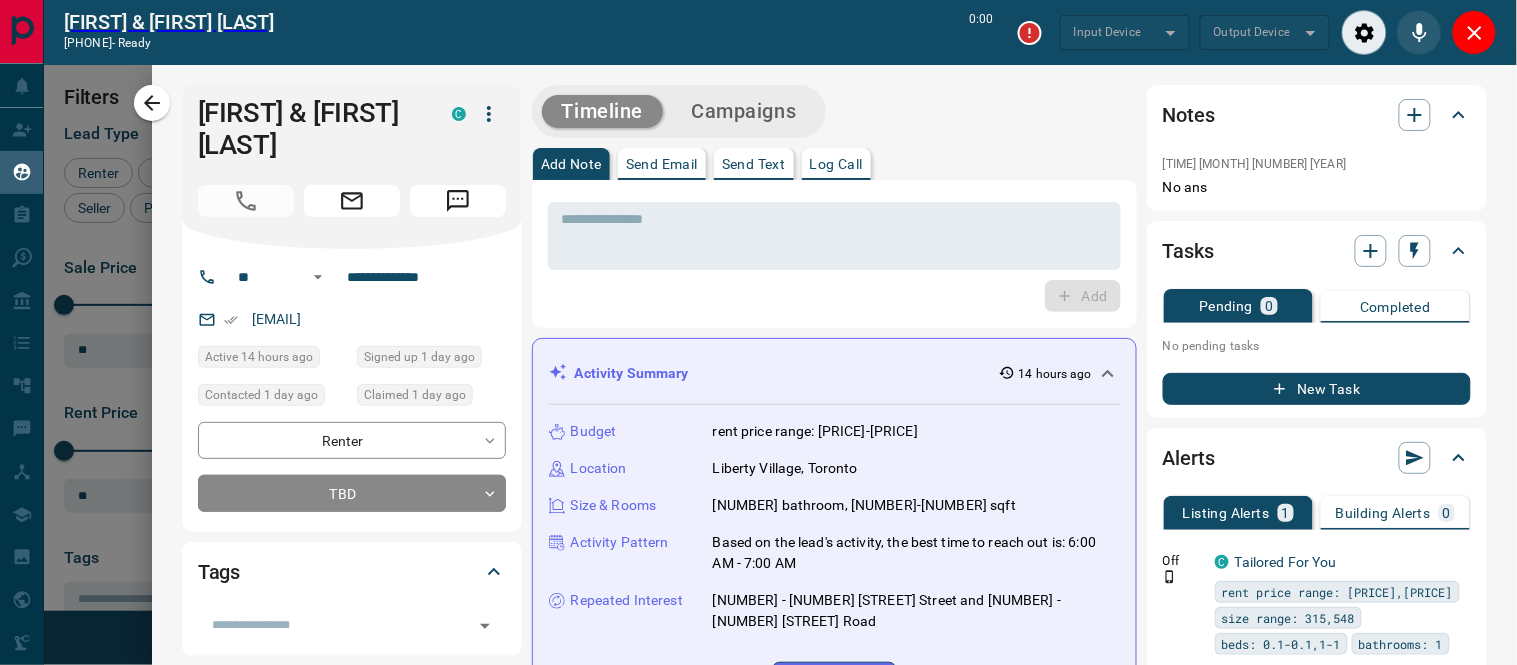 type on "*******" 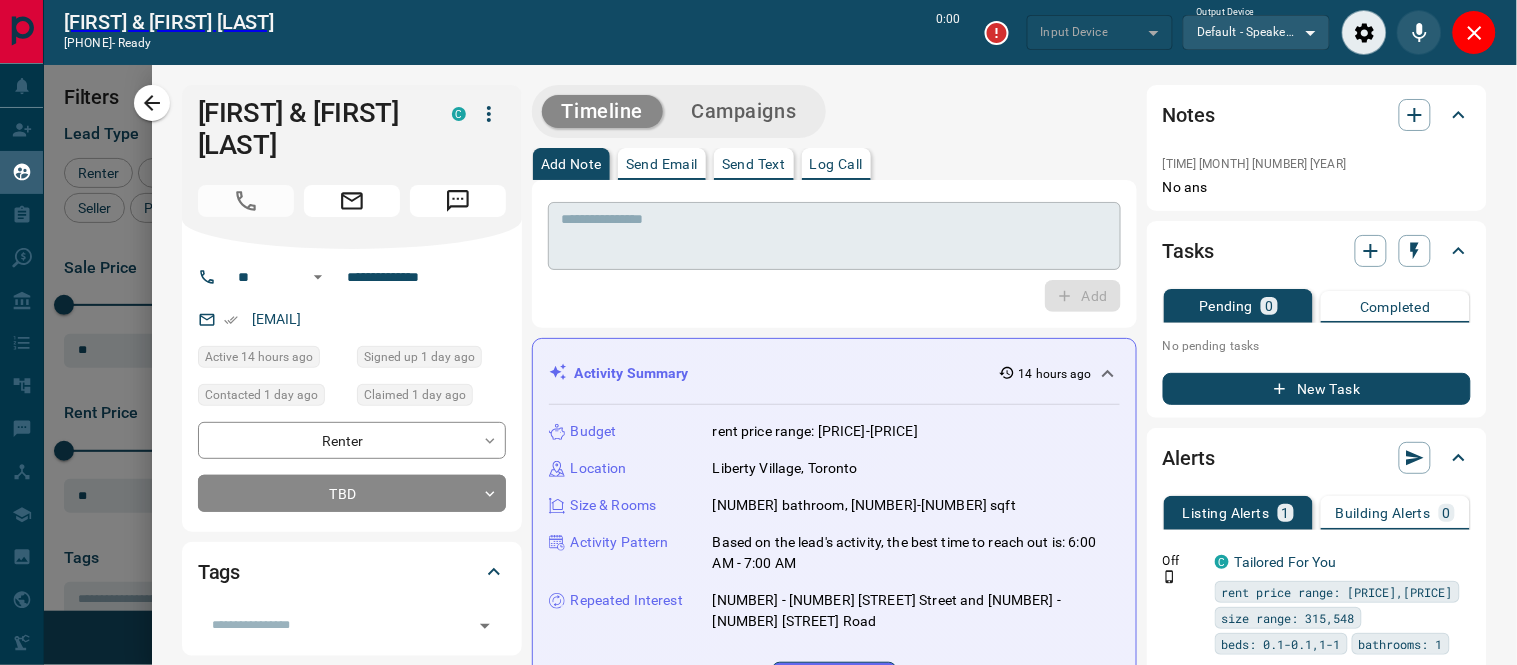 type on "*******" 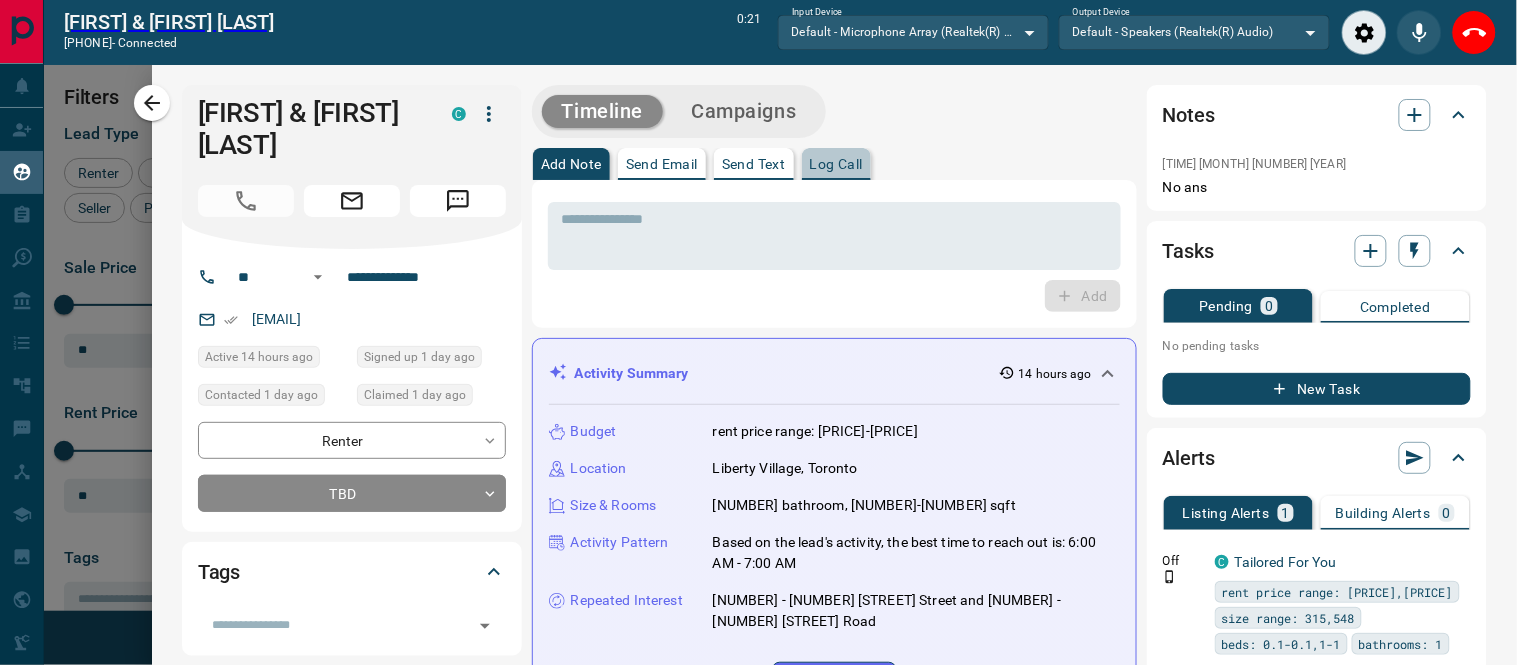 click on "Log Call" at bounding box center (836, 164) 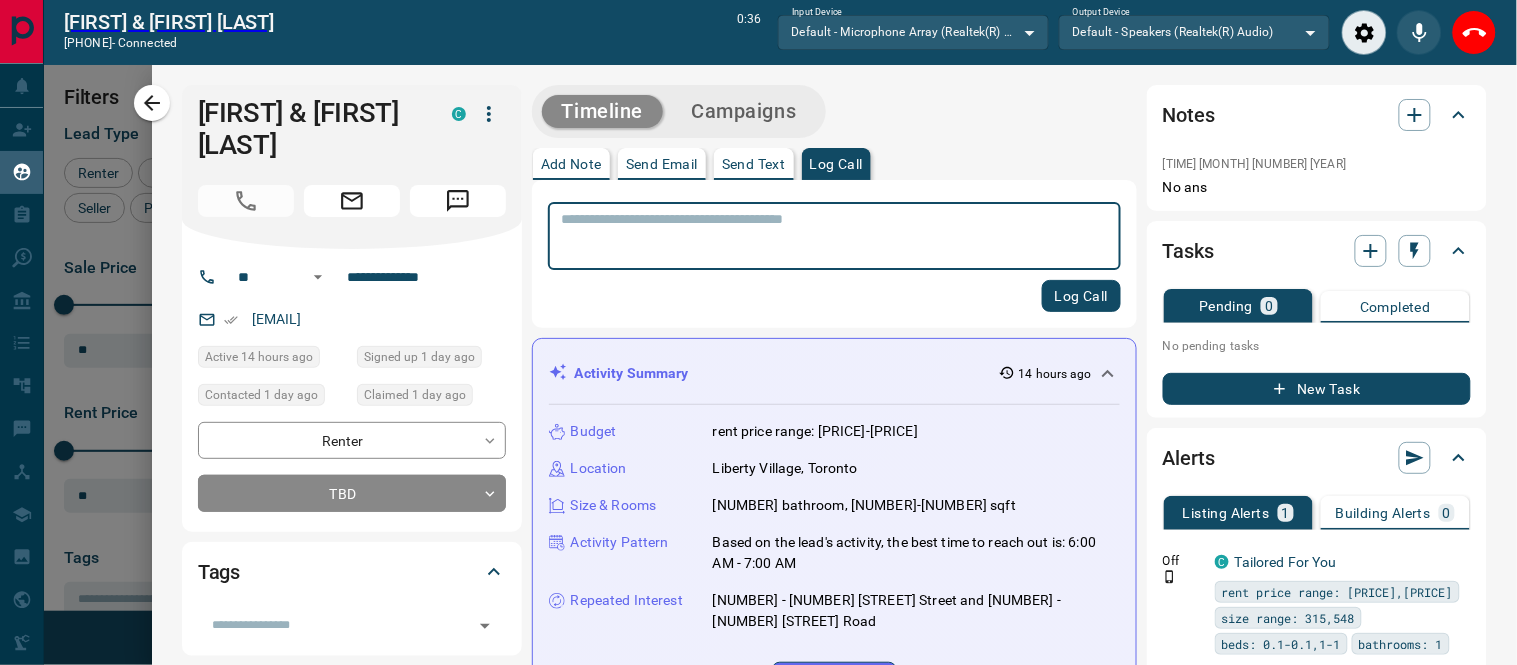 click at bounding box center [834, 236] 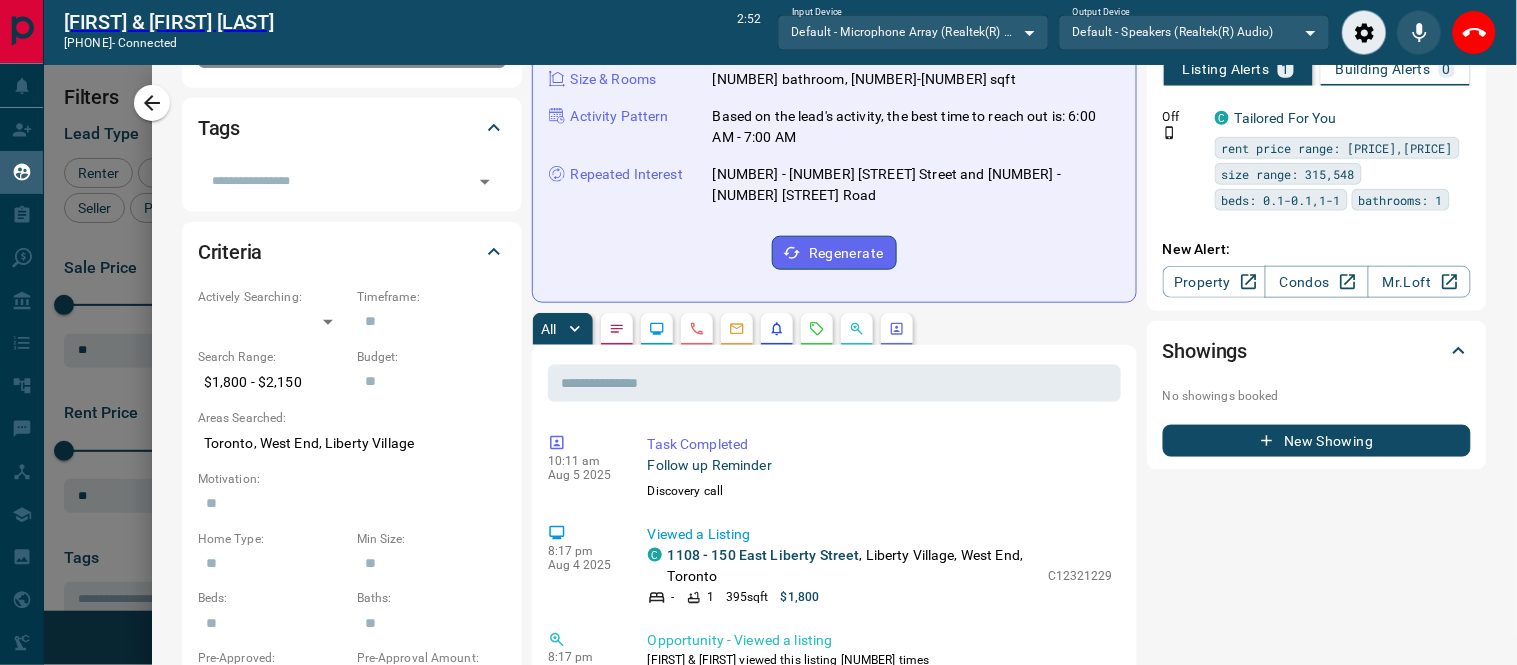 scroll, scrollTop: 0, scrollLeft: 0, axis: both 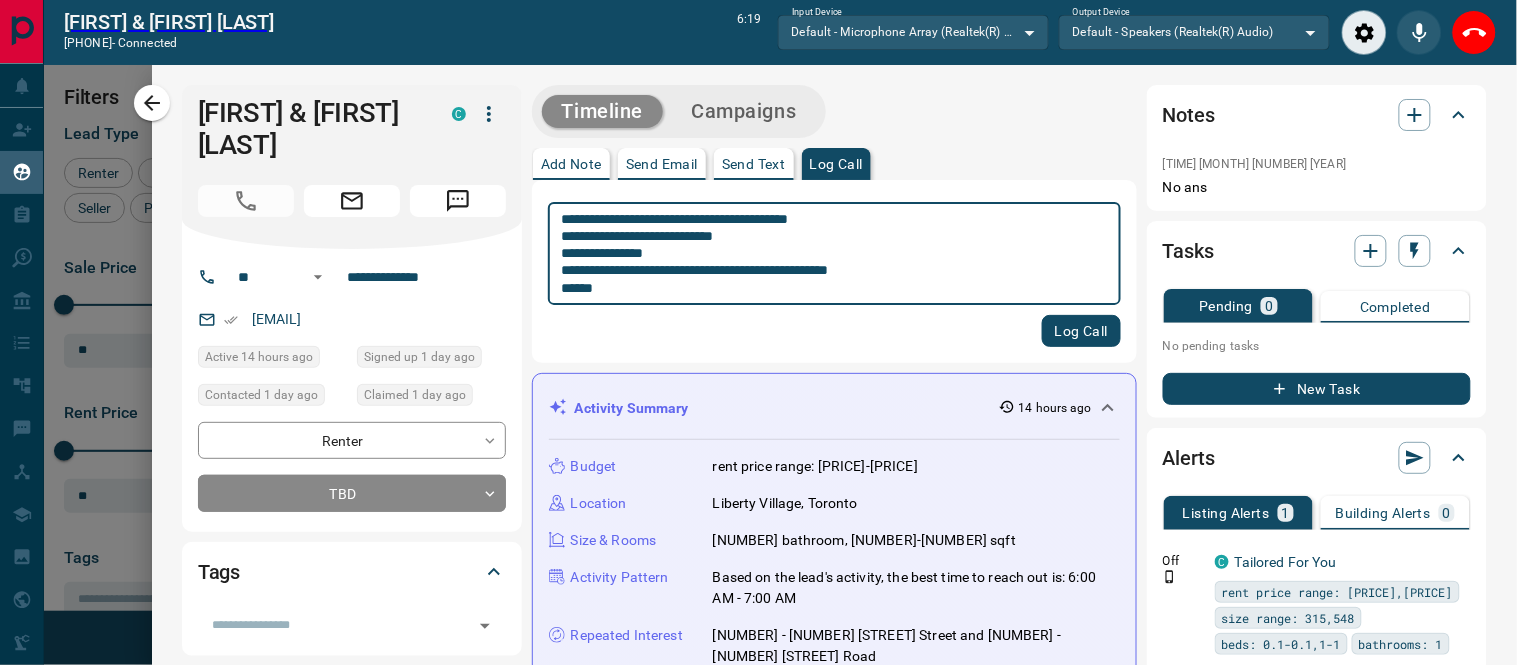 click on "**********" at bounding box center [826, 254] 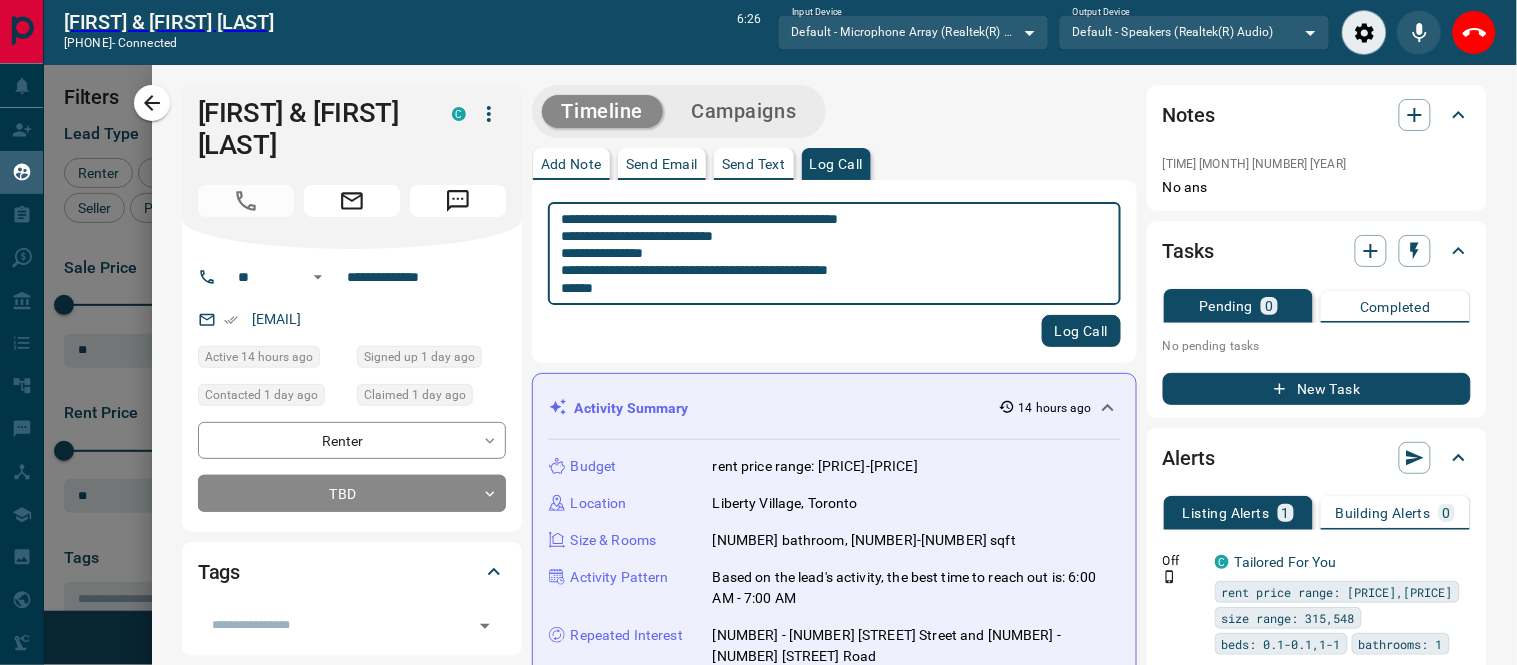 drag, startPoint x: 697, startPoint y: 216, endPoint x: 843, endPoint y: 217, distance: 146.00342 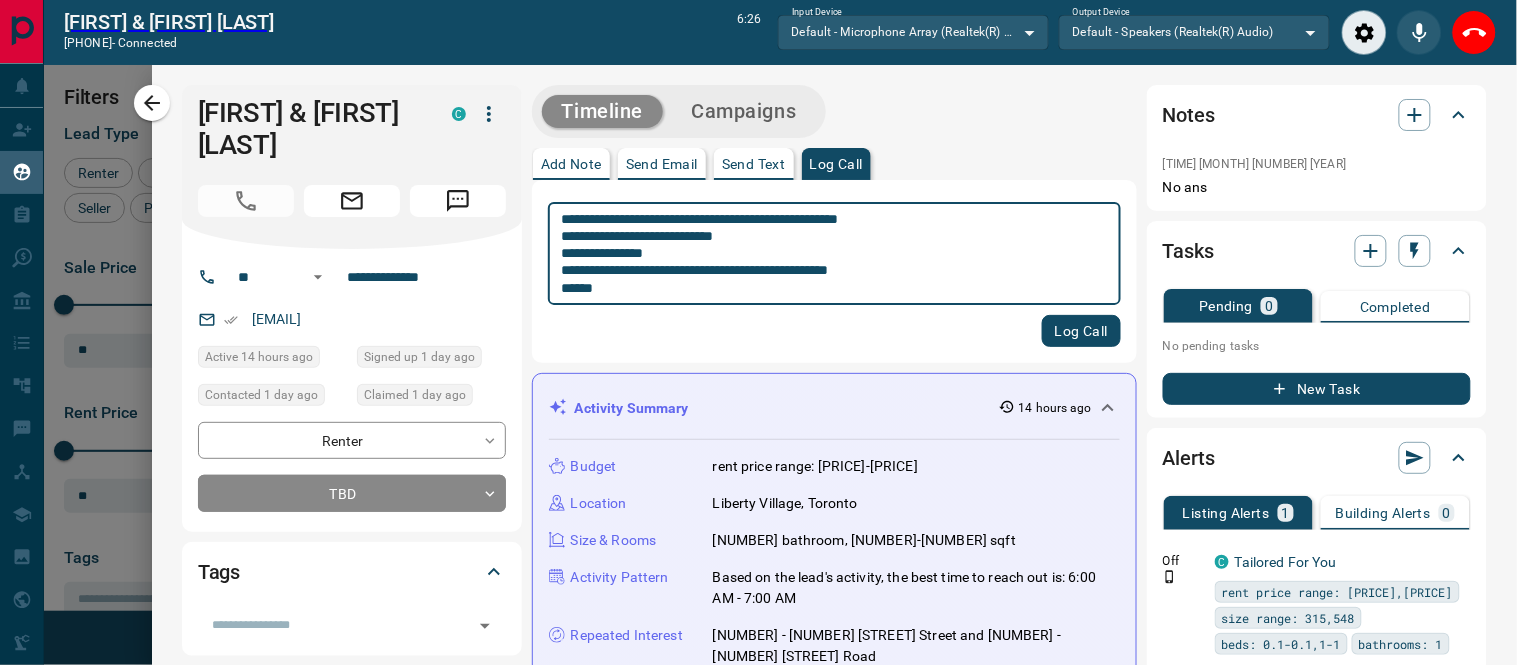 click on "**********" at bounding box center (826, 254) 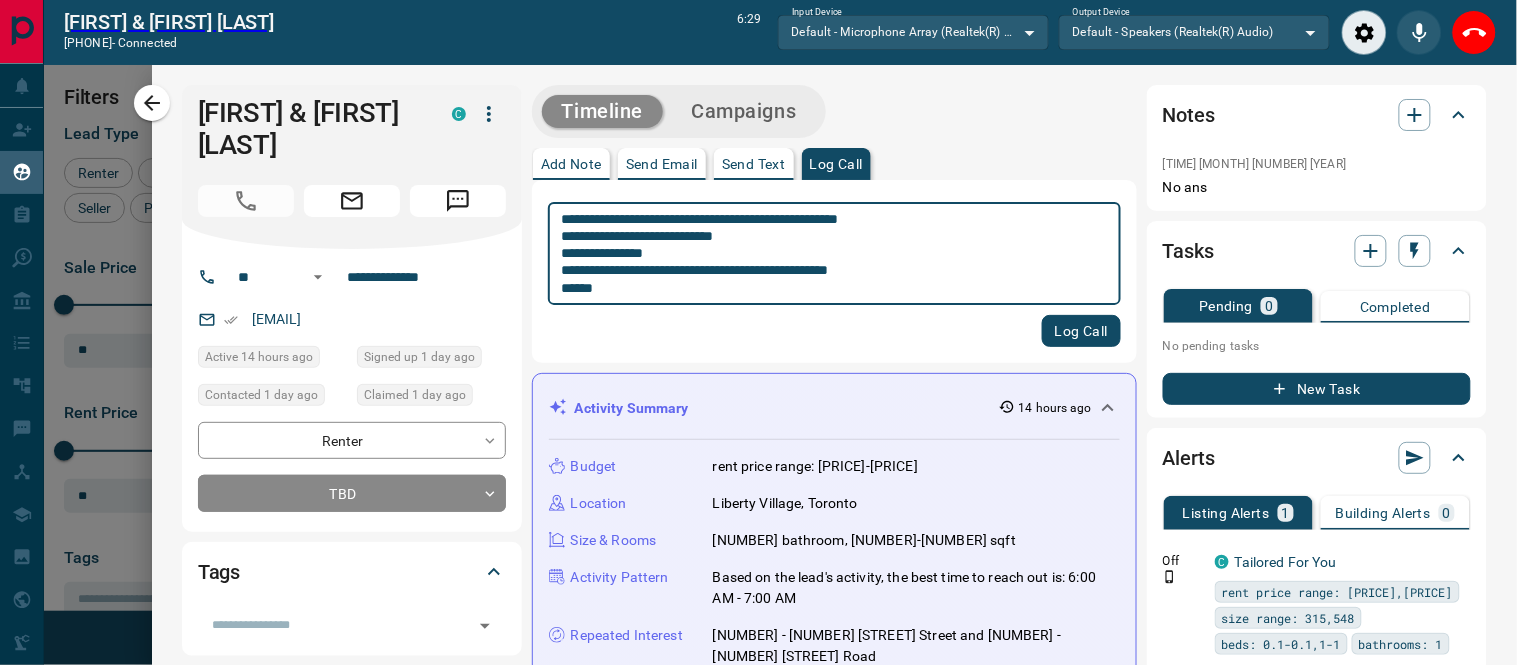 drag, startPoint x: 835, startPoint y: 217, endPoint x: 718, endPoint y: 218, distance: 117.00427 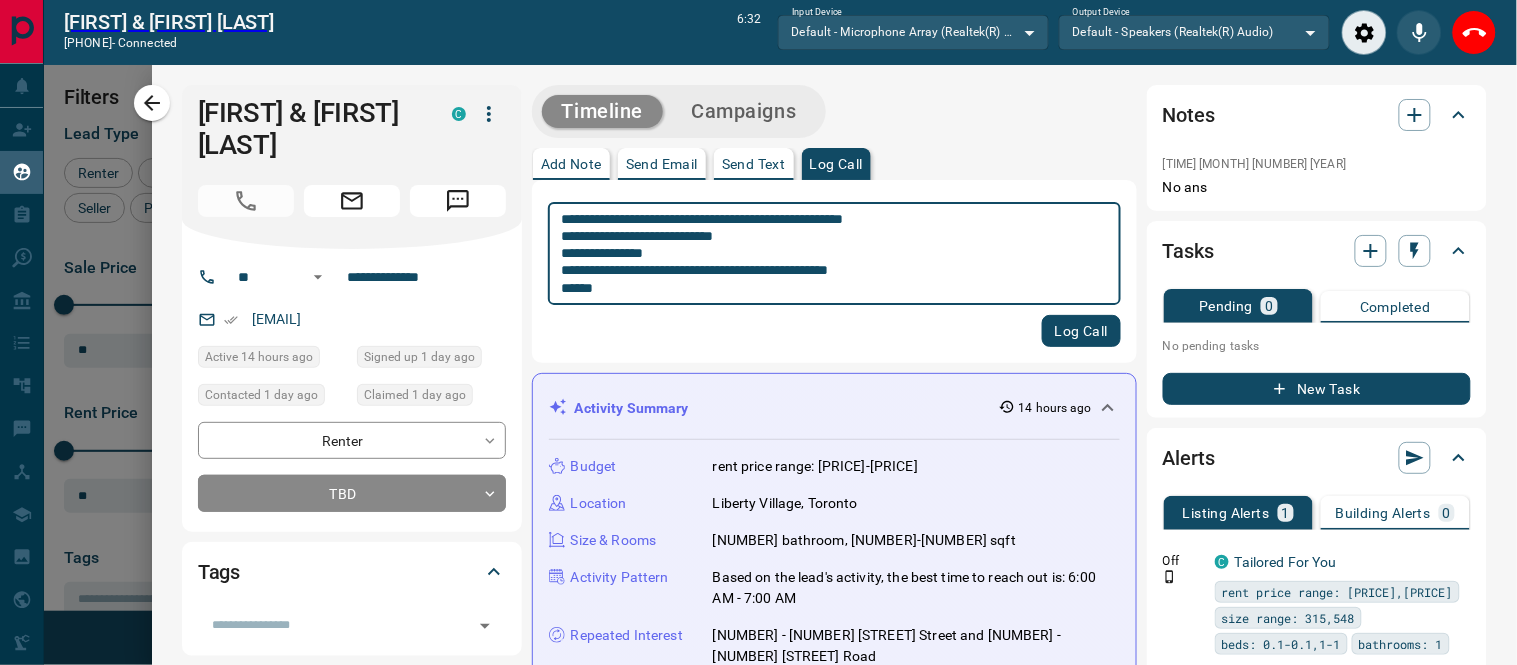click on "**********" at bounding box center (826, 254) 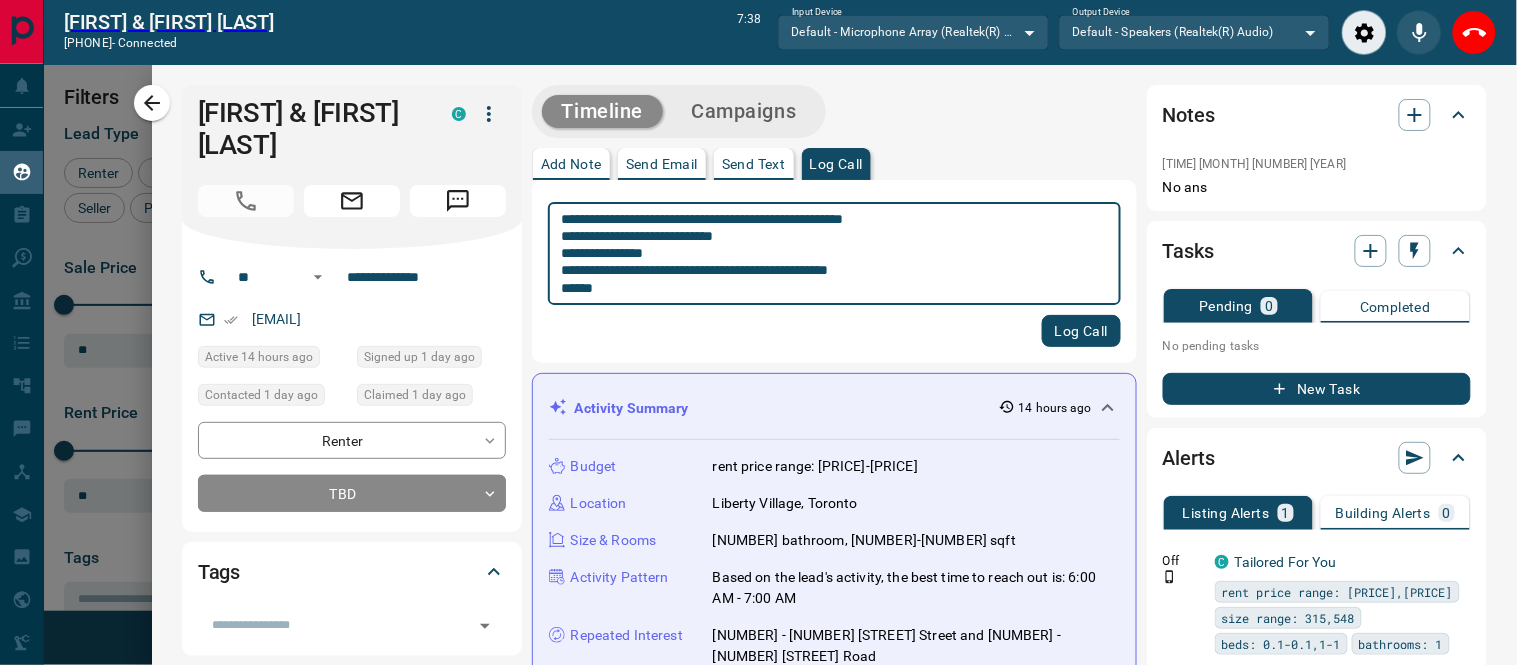 click on "**********" at bounding box center [826, 254] 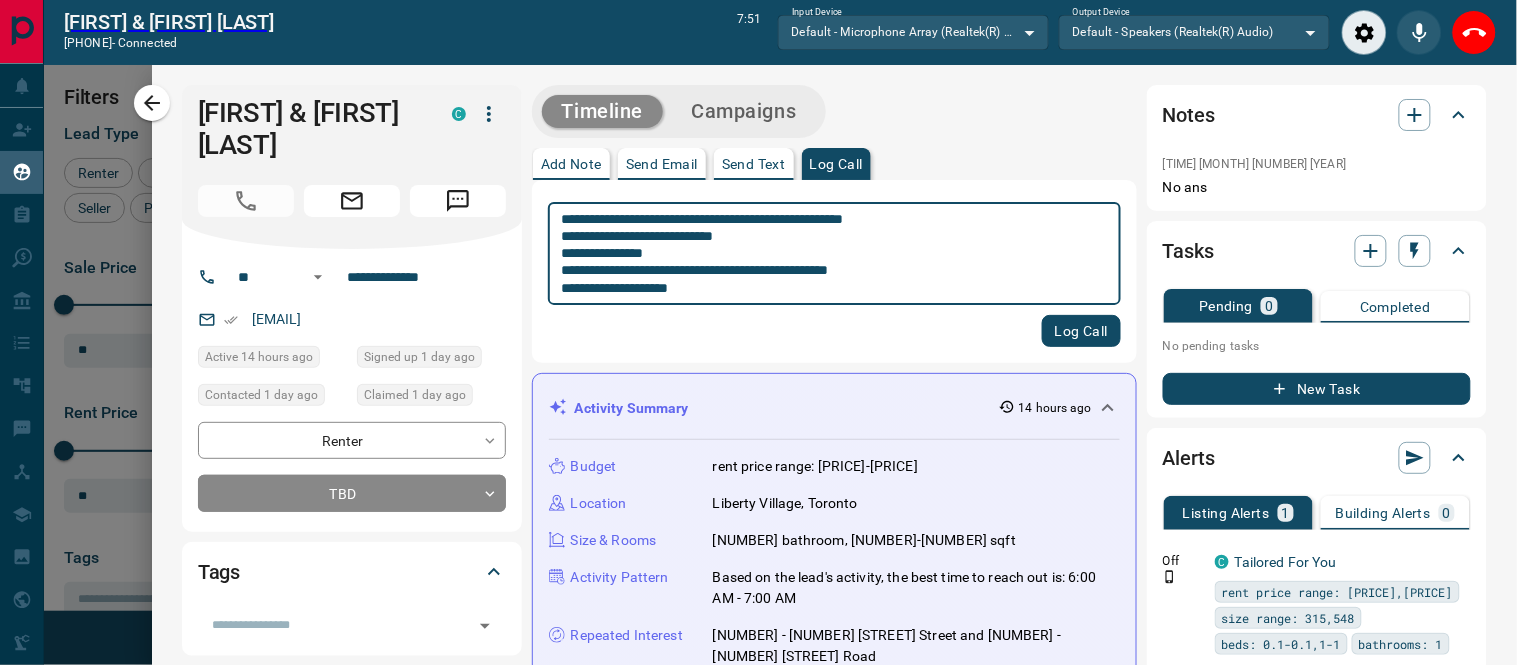 click on "**********" at bounding box center (826, 254) 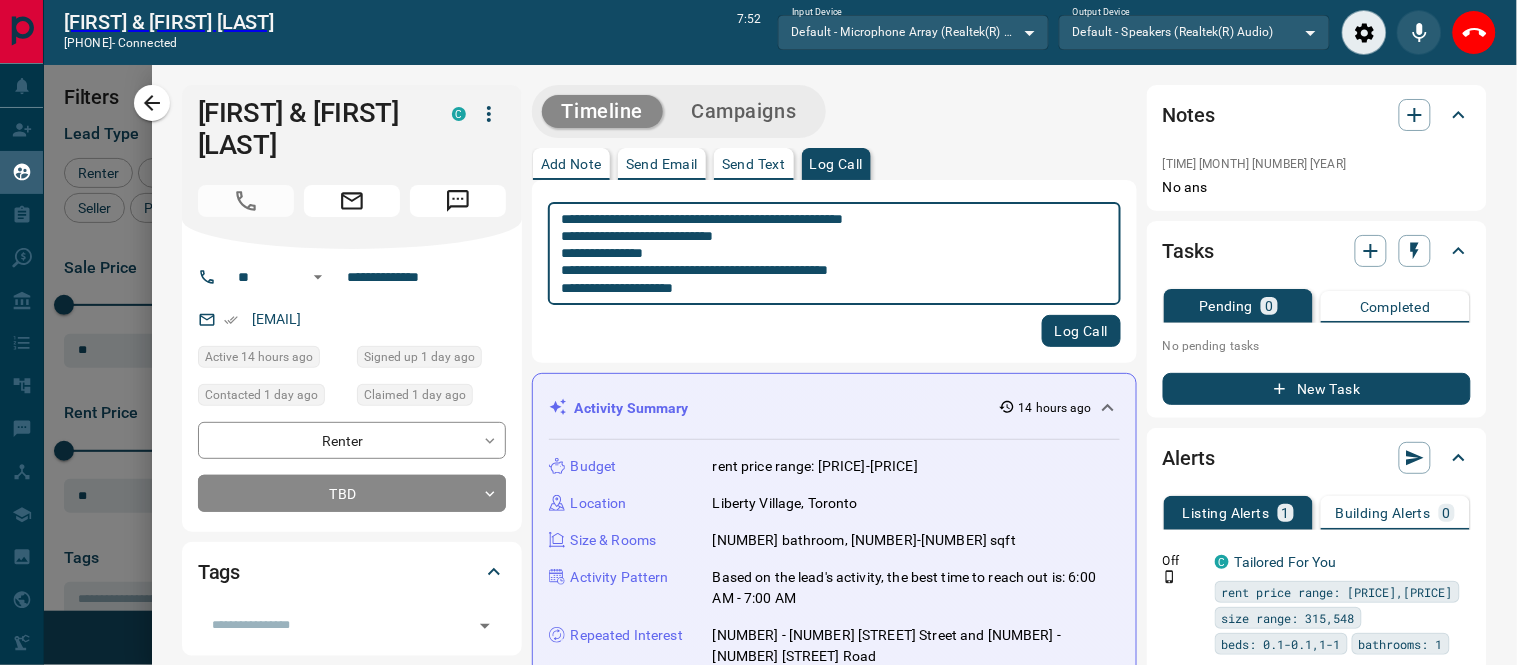 click on "**********" at bounding box center (826, 254) 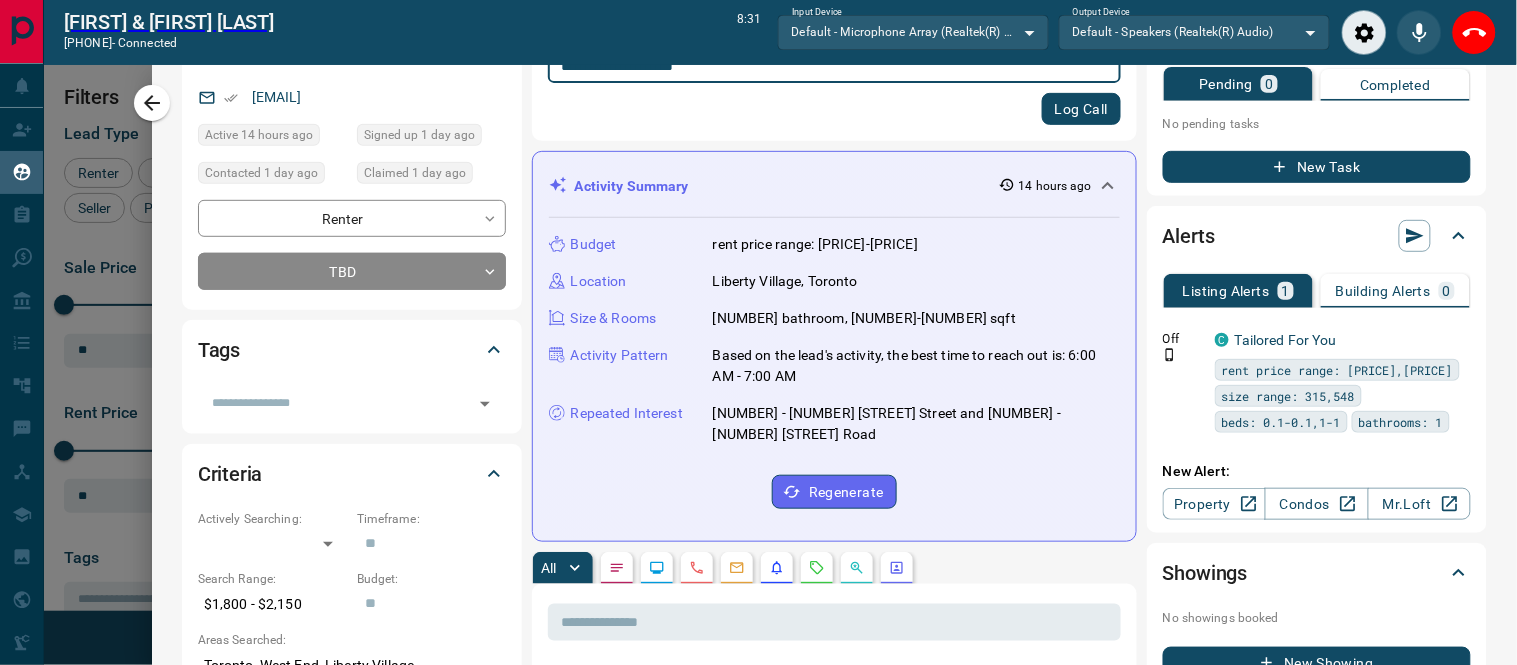 scroll, scrollTop: 0, scrollLeft: 0, axis: both 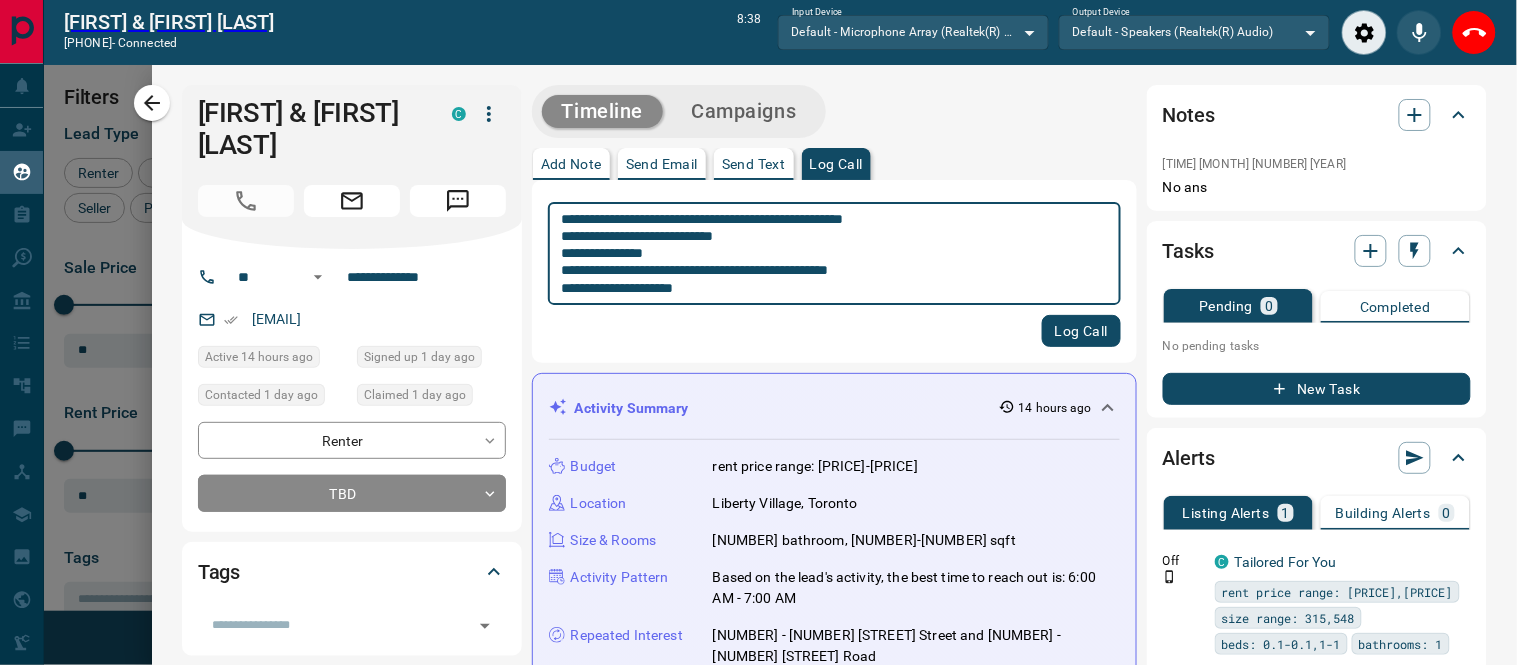 type on "**********" 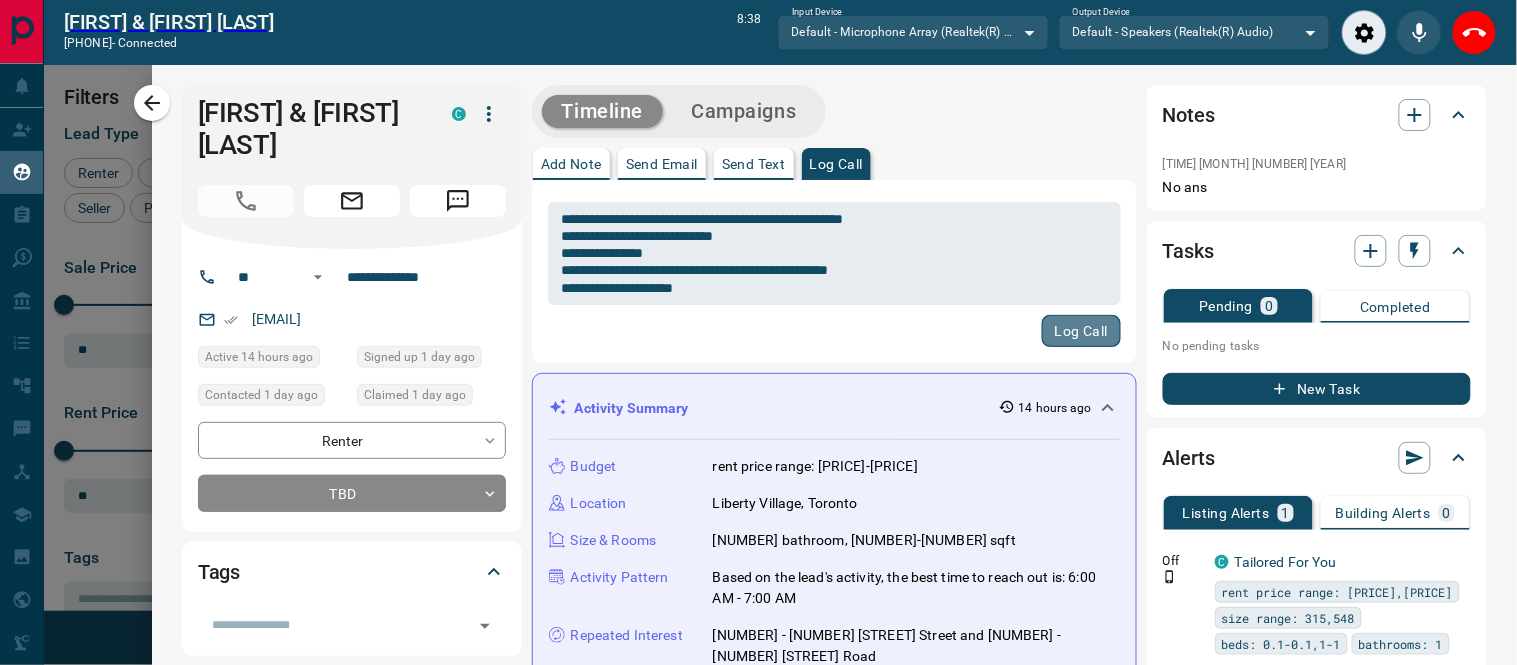click on "Log Call" at bounding box center [1081, 331] 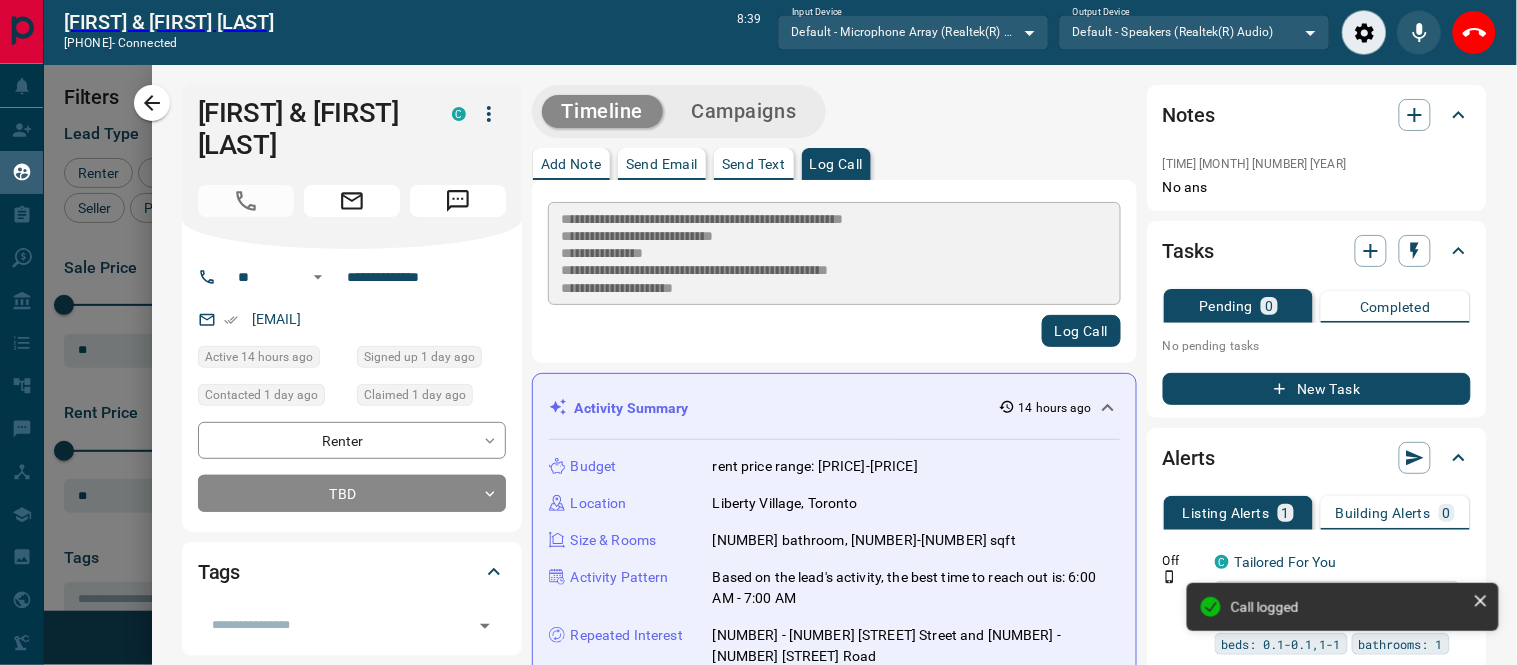 type 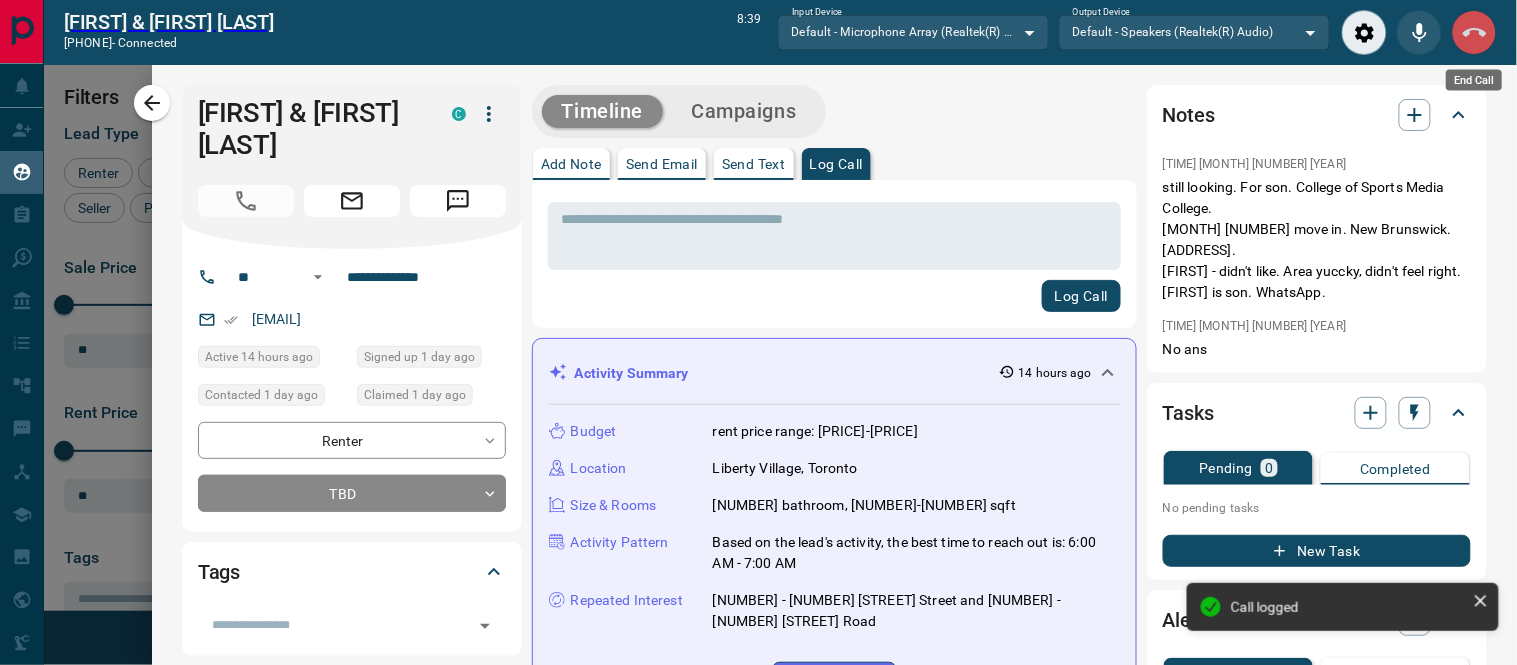 click 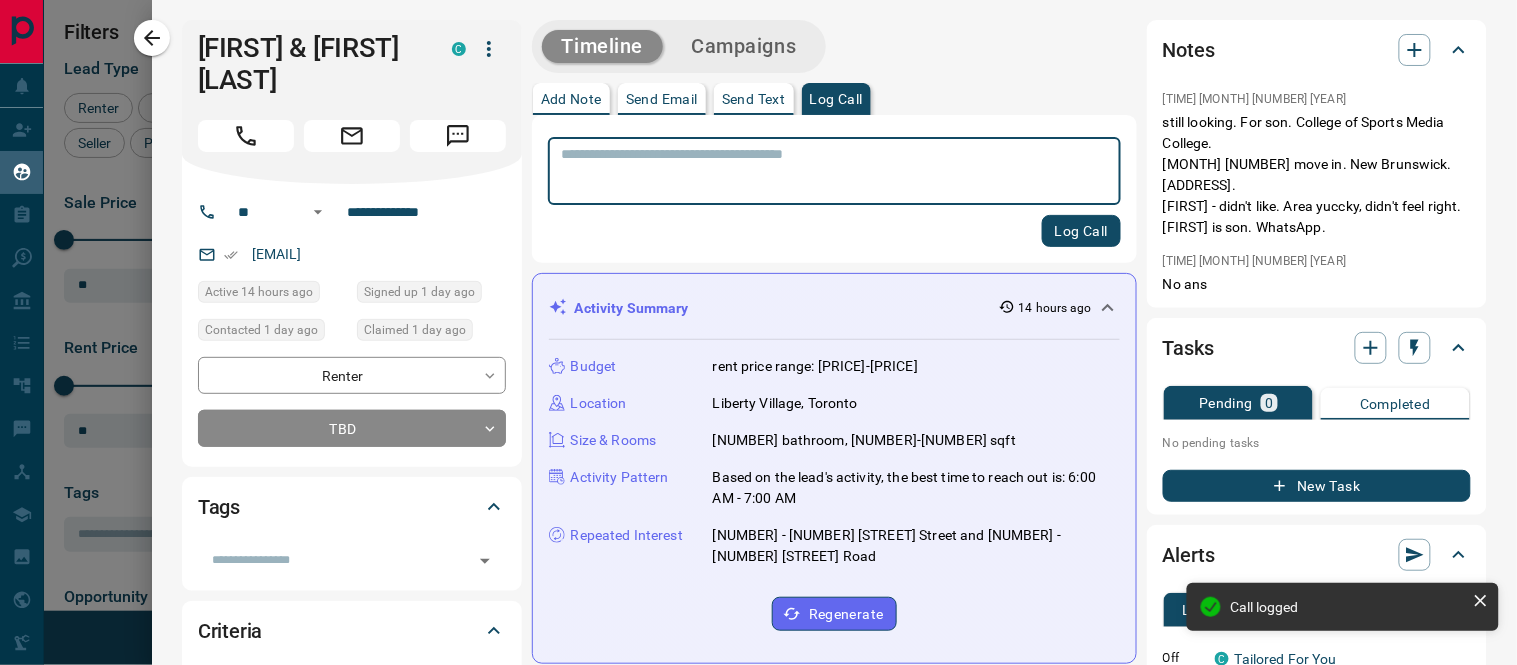scroll, scrollTop: 16, scrollLeft: 17, axis: both 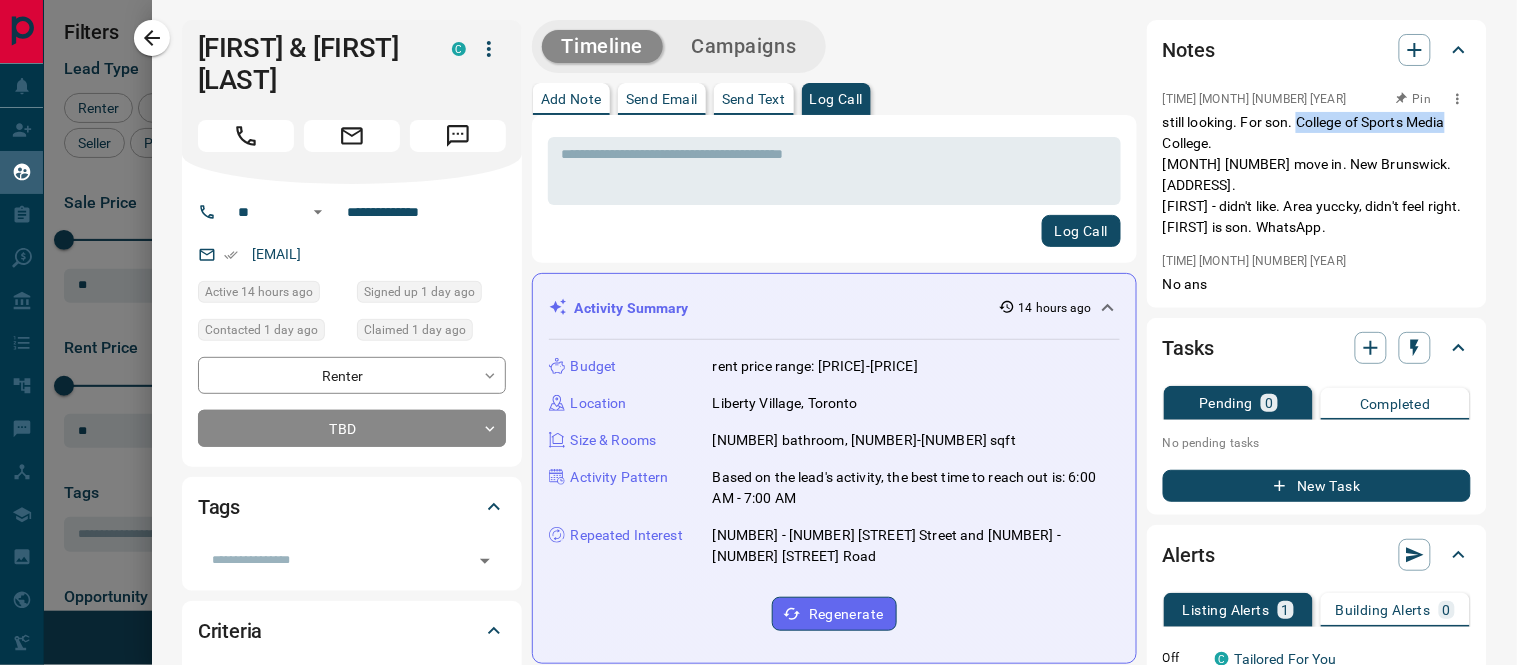 drag, startPoint x: 1324, startPoint y: 122, endPoint x: 1435, endPoint y: 124, distance: 111.01801 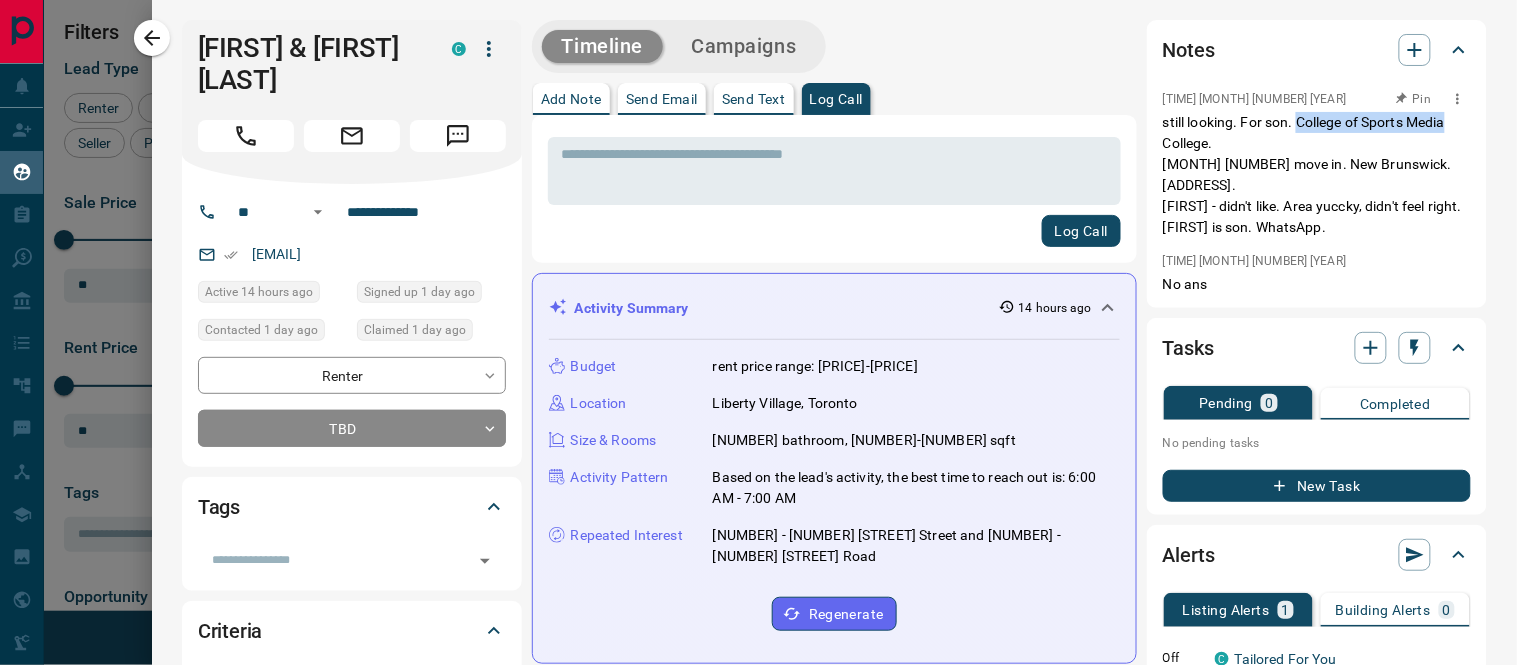 click on "still looking. For son. College of Sports Media College.
[MONTH] [NUMBER] move in. New Brunswick.
[ADDRESS].
[FIRST] - didn't like. Area yuccky, didn't feel right.
[FIRST] is son. WhatsApp." at bounding box center (1317, 175) 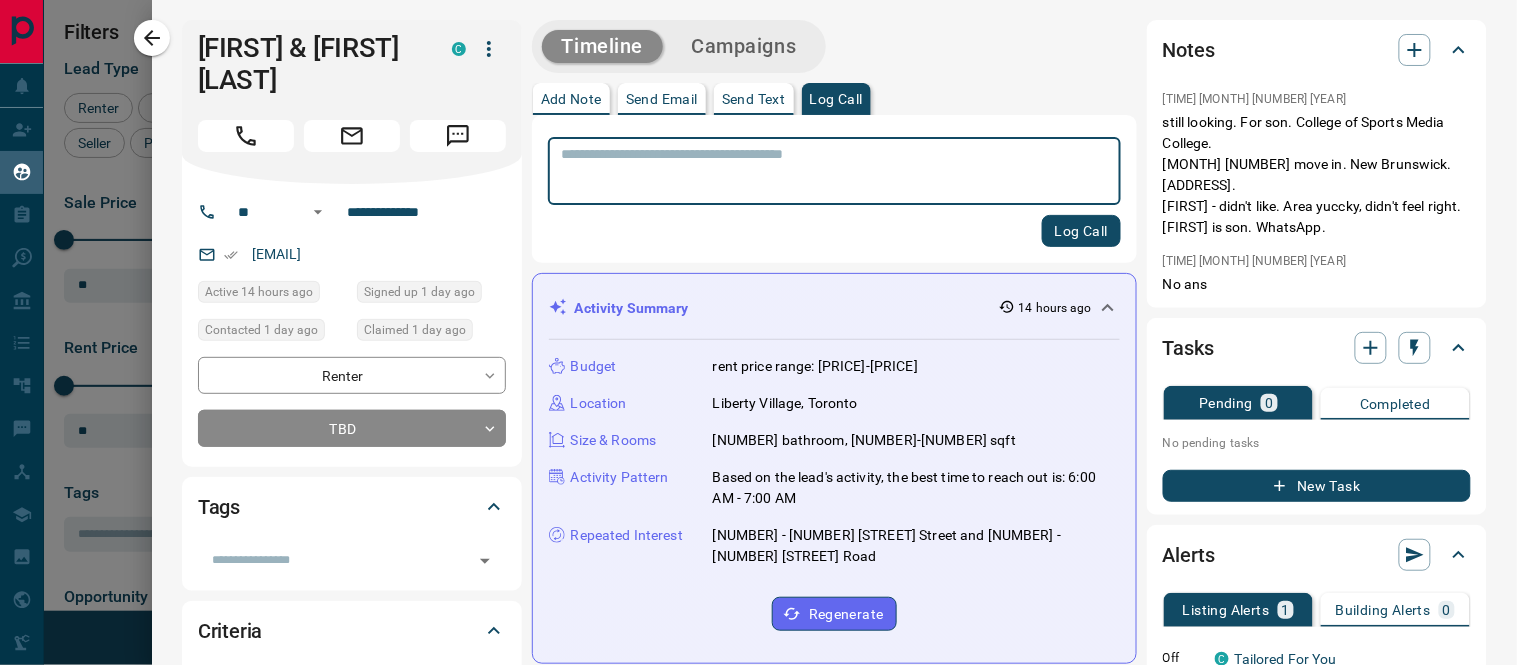 scroll, scrollTop: 444, scrollLeft: 0, axis: vertical 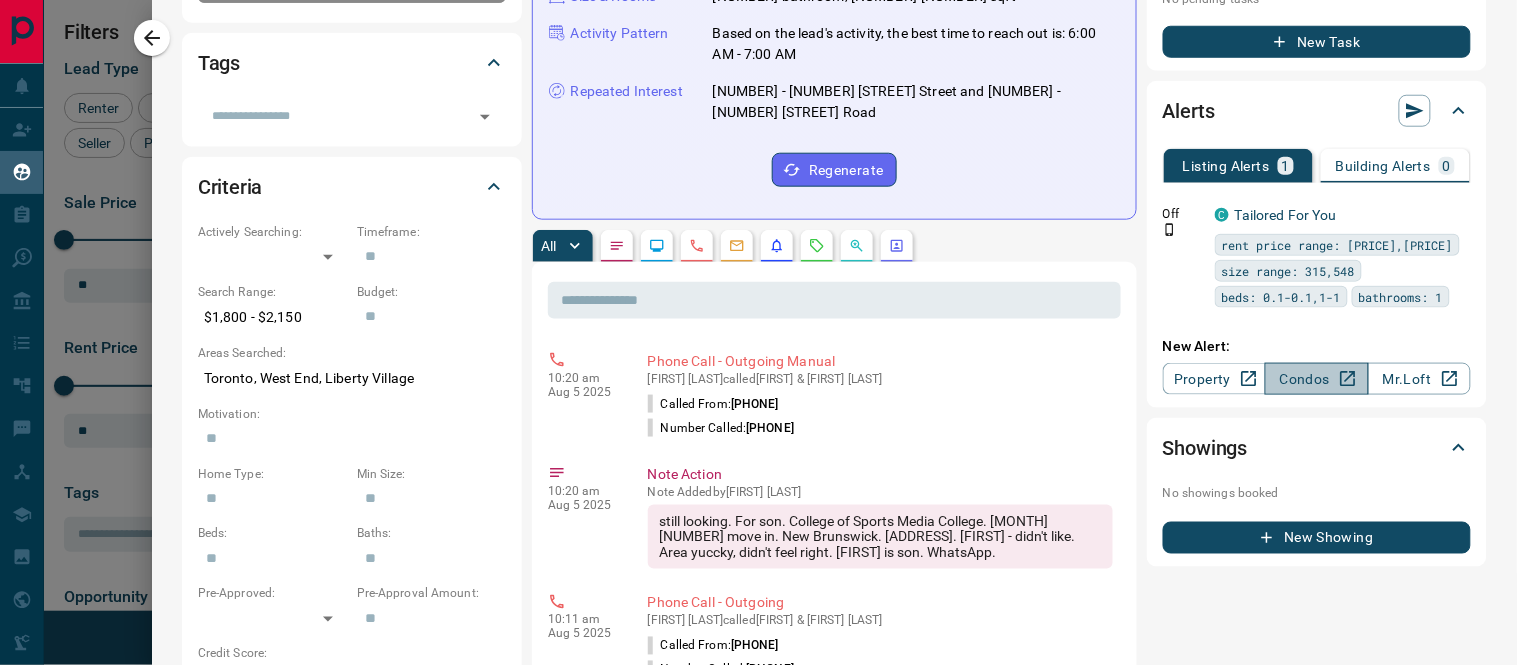 click on "Condos" at bounding box center (1316, 379) 